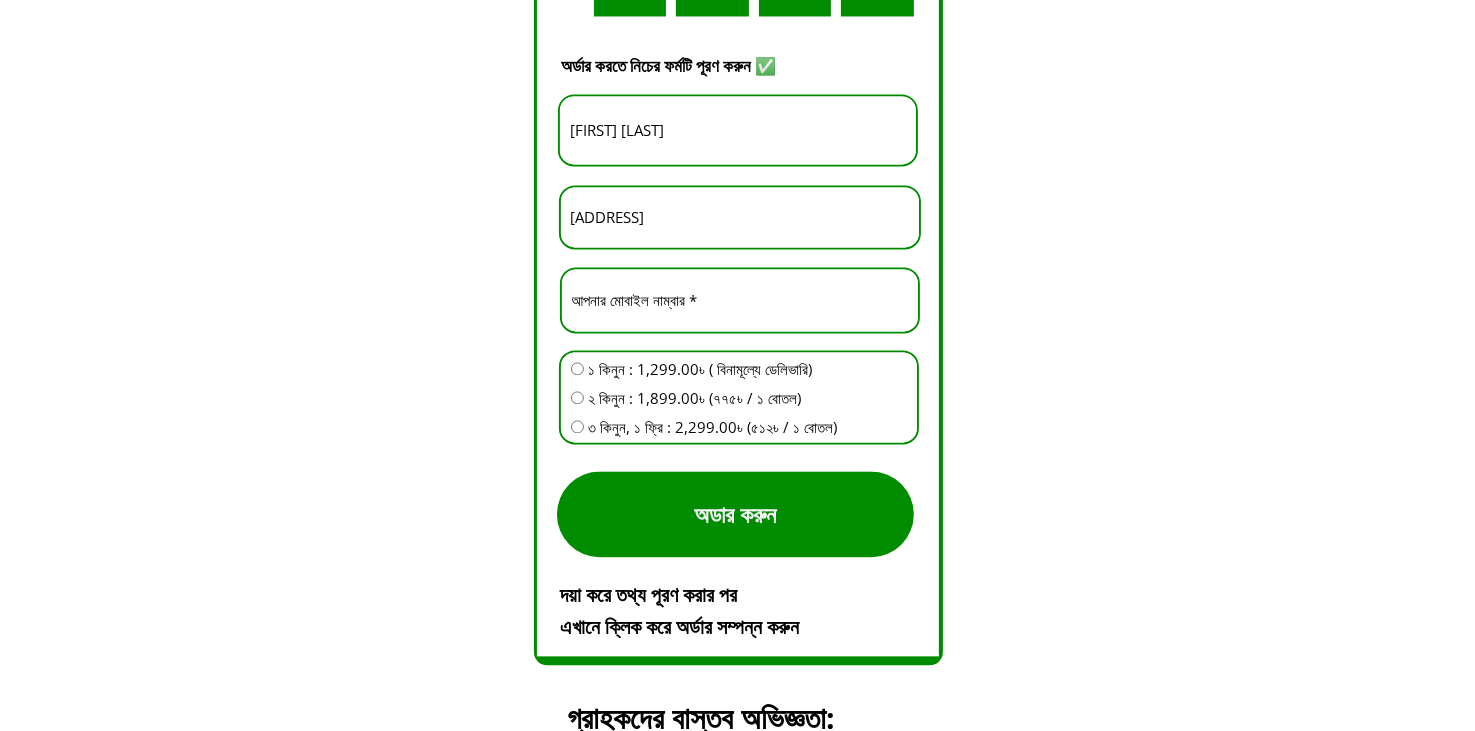 scroll, scrollTop: 3800, scrollLeft: 0, axis: vertical 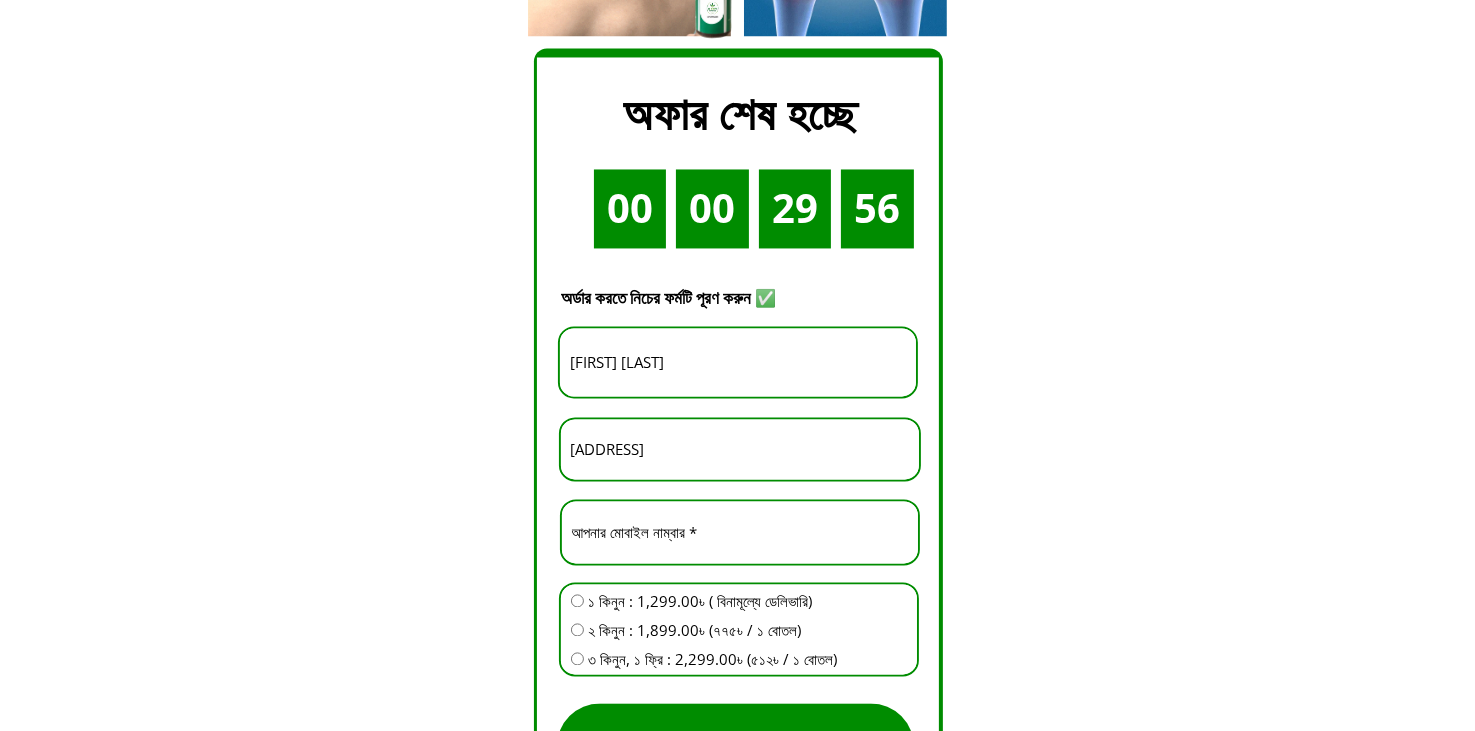 drag, startPoint x: 728, startPoint y: 359, endPoint x: 447, endPoint y: 391, distance: 282.8162 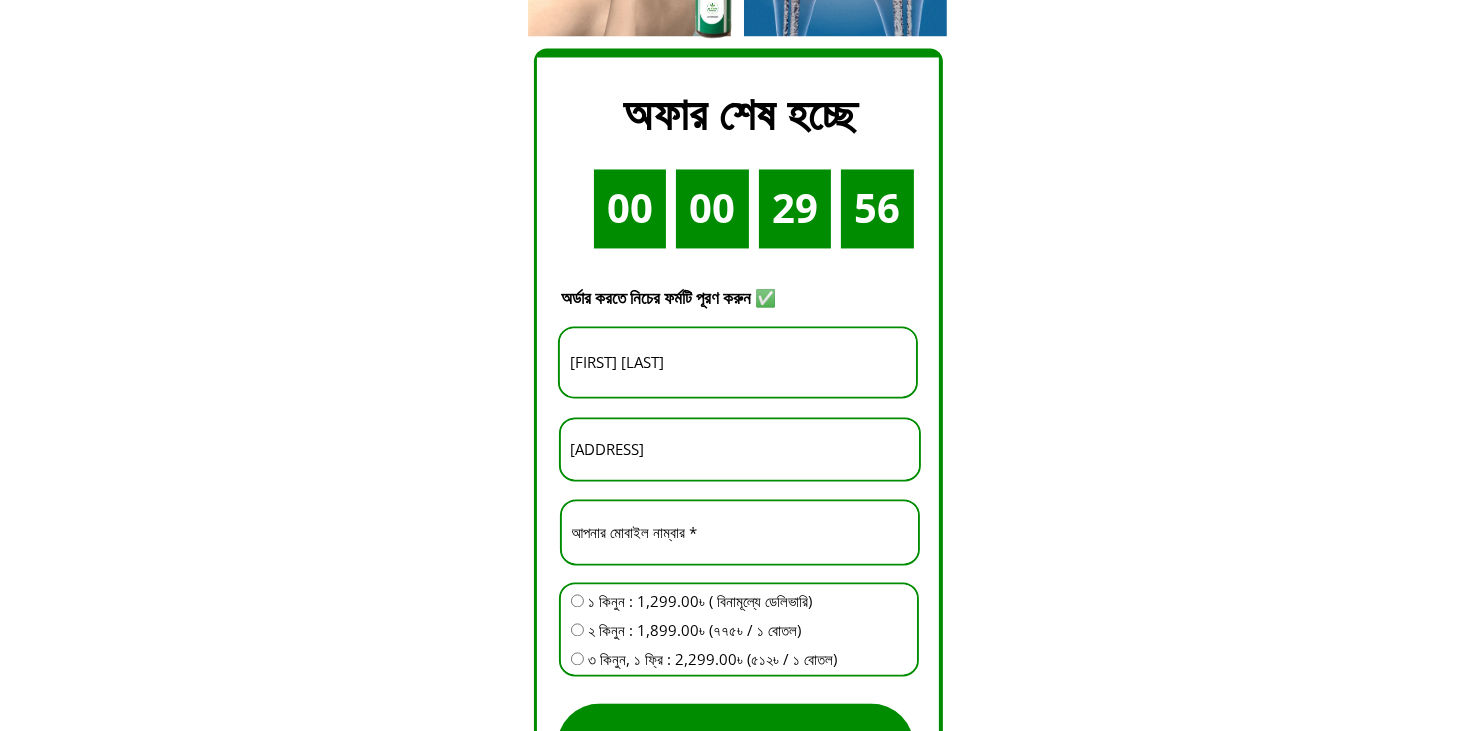 click on "00 00 29 56 Buy Now দিন ঘন্টা মিনিট সেকেন্ড আজ            ছাড় ৫৫% ১০-১৫ দিন নিয়মিত ব্যবহার করলে হাটু  ব্যথা, রগের টান, মাংসপেশিতে ব্যথা  কাধ ব্যথা, বাত ব্যথা, কোমর ব্যথা সহ সকল ব্যথা দূর হবে ইনশাল্লাহ। প্রায় ১৫০০০+ মানুষের হাঁটু ব্যথা, বাত ব্যথা, কাঁধ ব্যথা, হাড় ক্ষয়ের ব্যথা, পুরনো কোমর ব্যথা ভালো হয়েছে Al-Shifa Herbal Oil এর মাধ্যমে।  অর্ডার করুন প্রাকৃতিক উপাদান ব্যবহার করুন, ব্যথা মুক্ত ও নিরাপদ থাকুন।
১ মাস পর: 00 5" at bounding box center [737, 787] 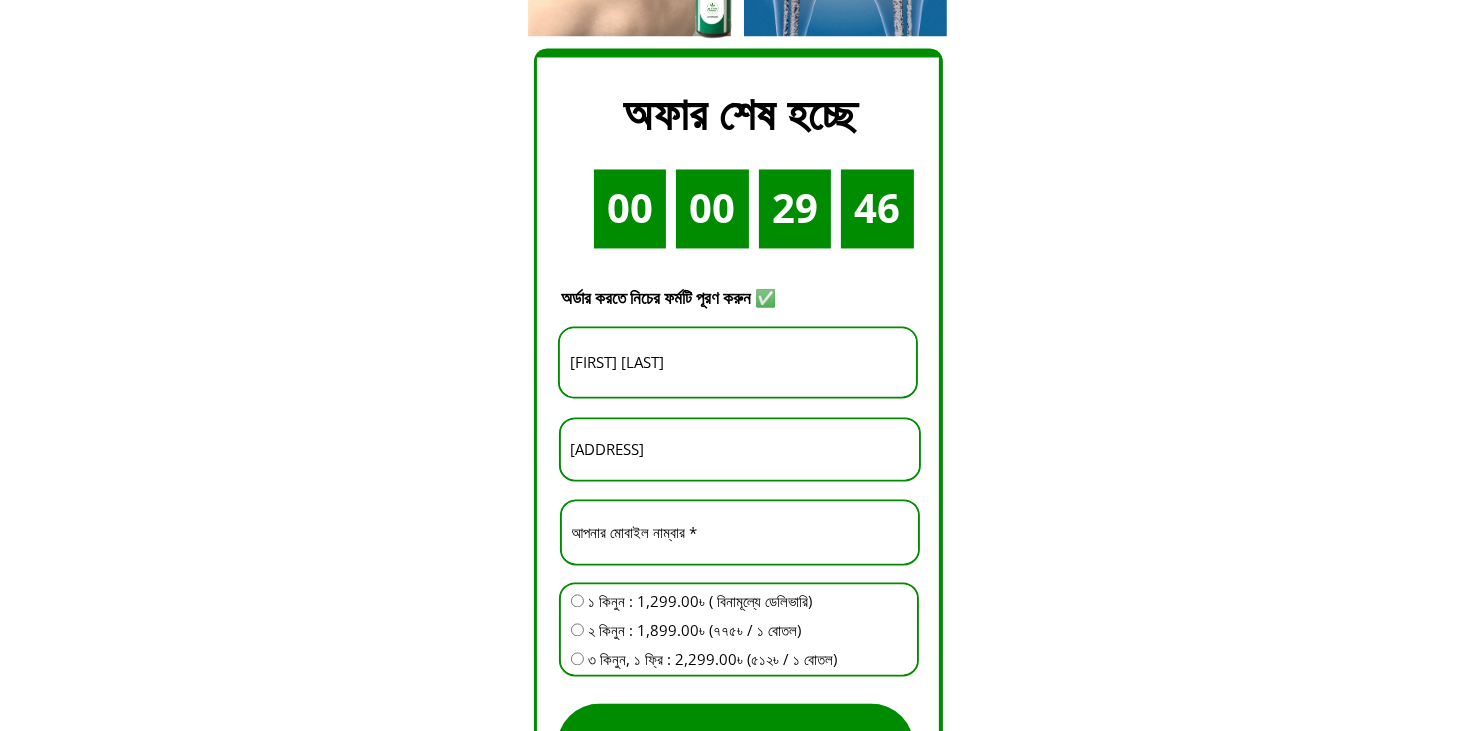 paste on "[FIRST] [LAST]" 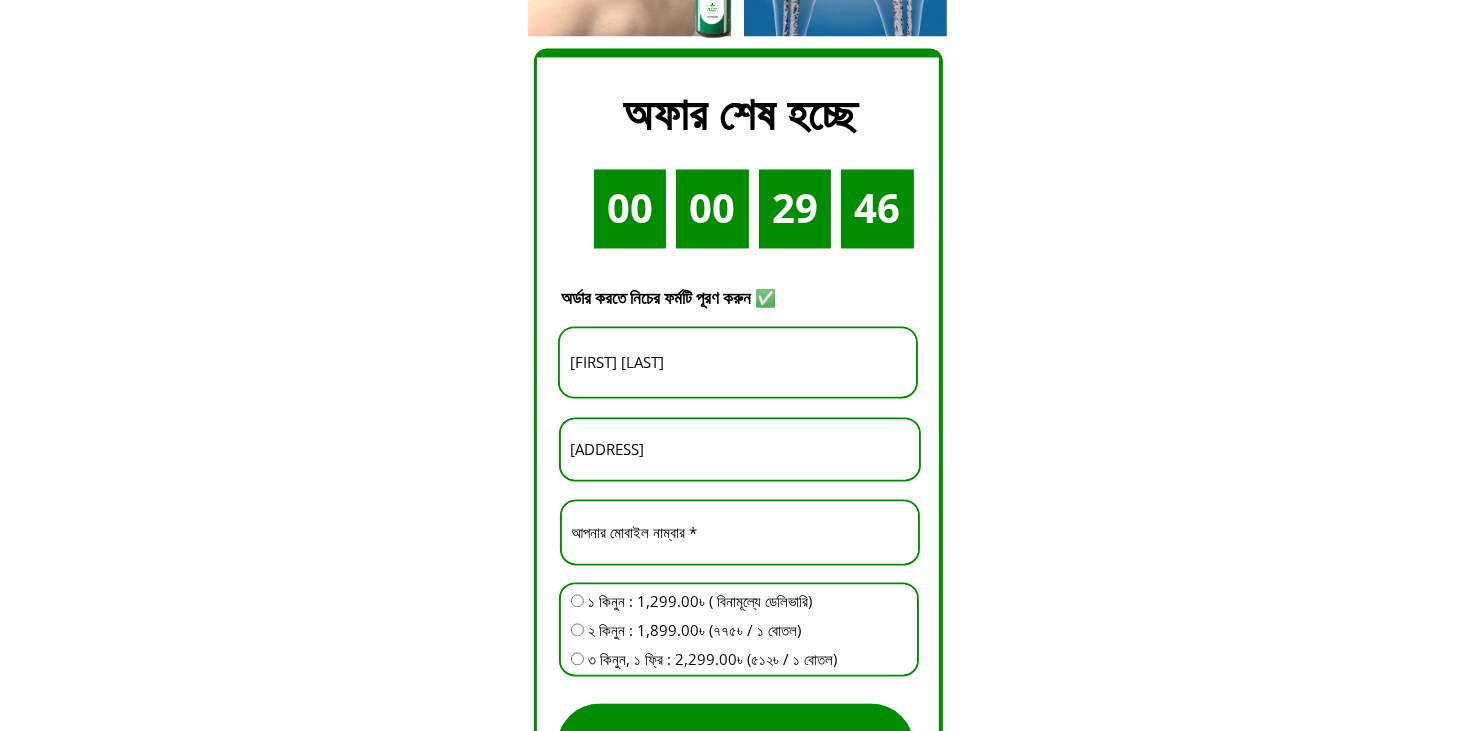 type on "[FIRST] [LAST]" 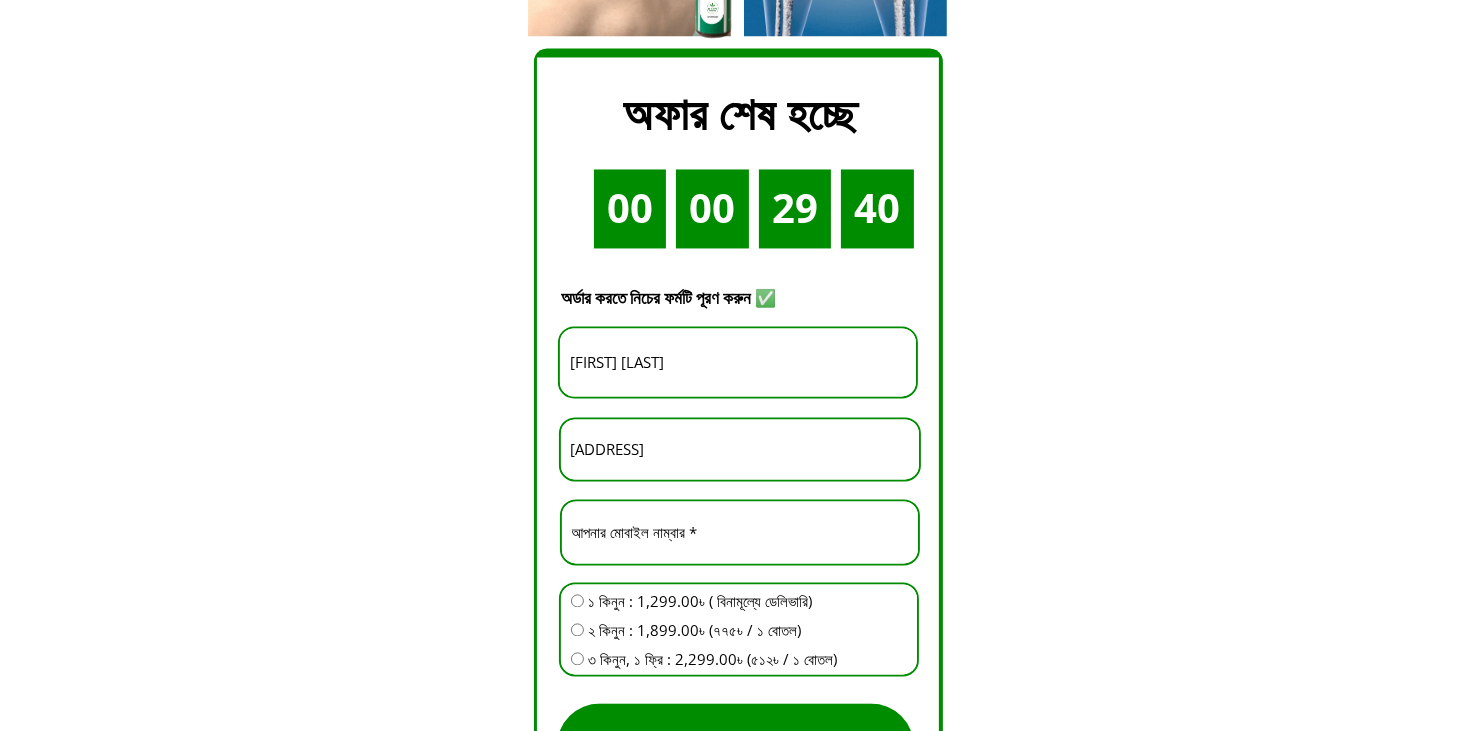 drag, startPoint x: 872, startPoint y: 452, endPoint x: 586, endPoint y: 452, distance: 286 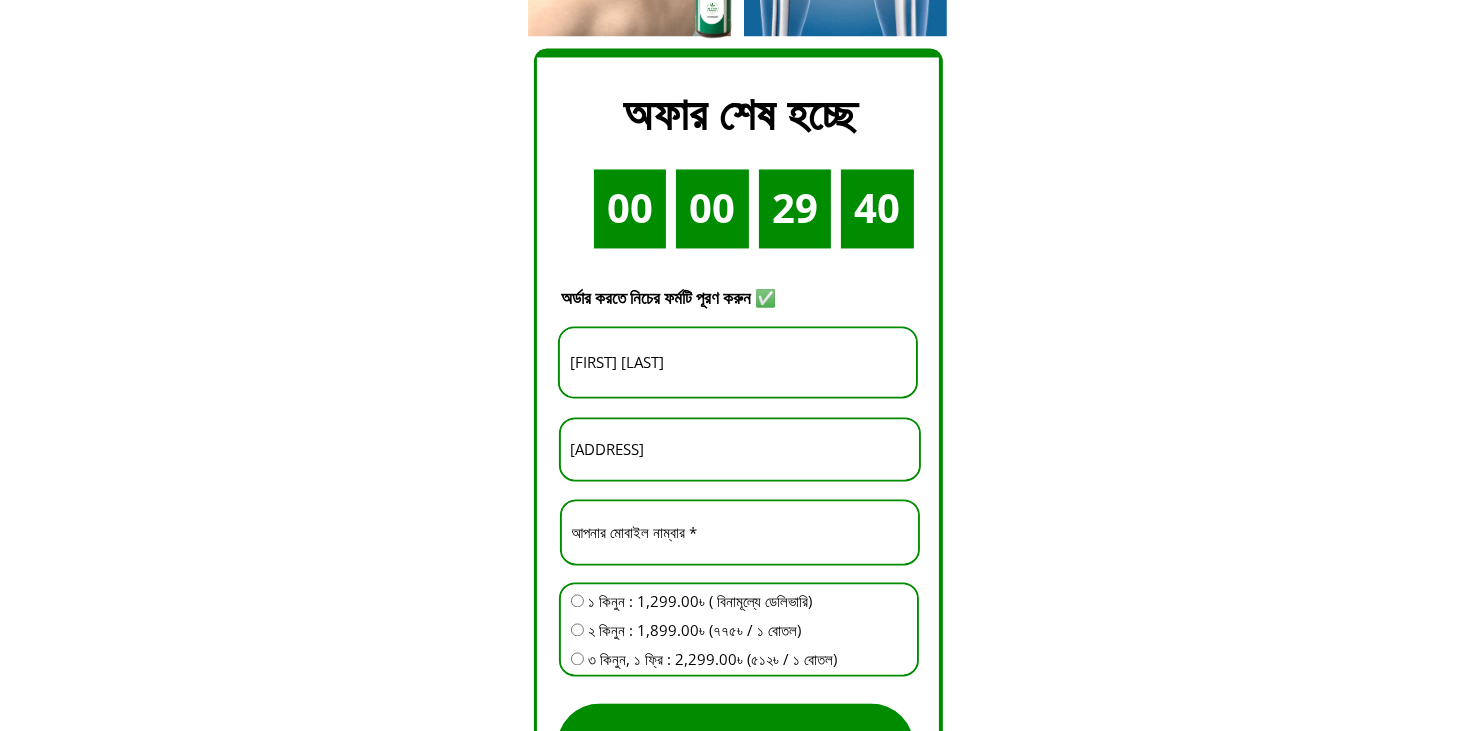 click on "করেনি গেট সফিপুর  কোনাবাড়ী গাজীপুর" at bounding box center (740, 449) 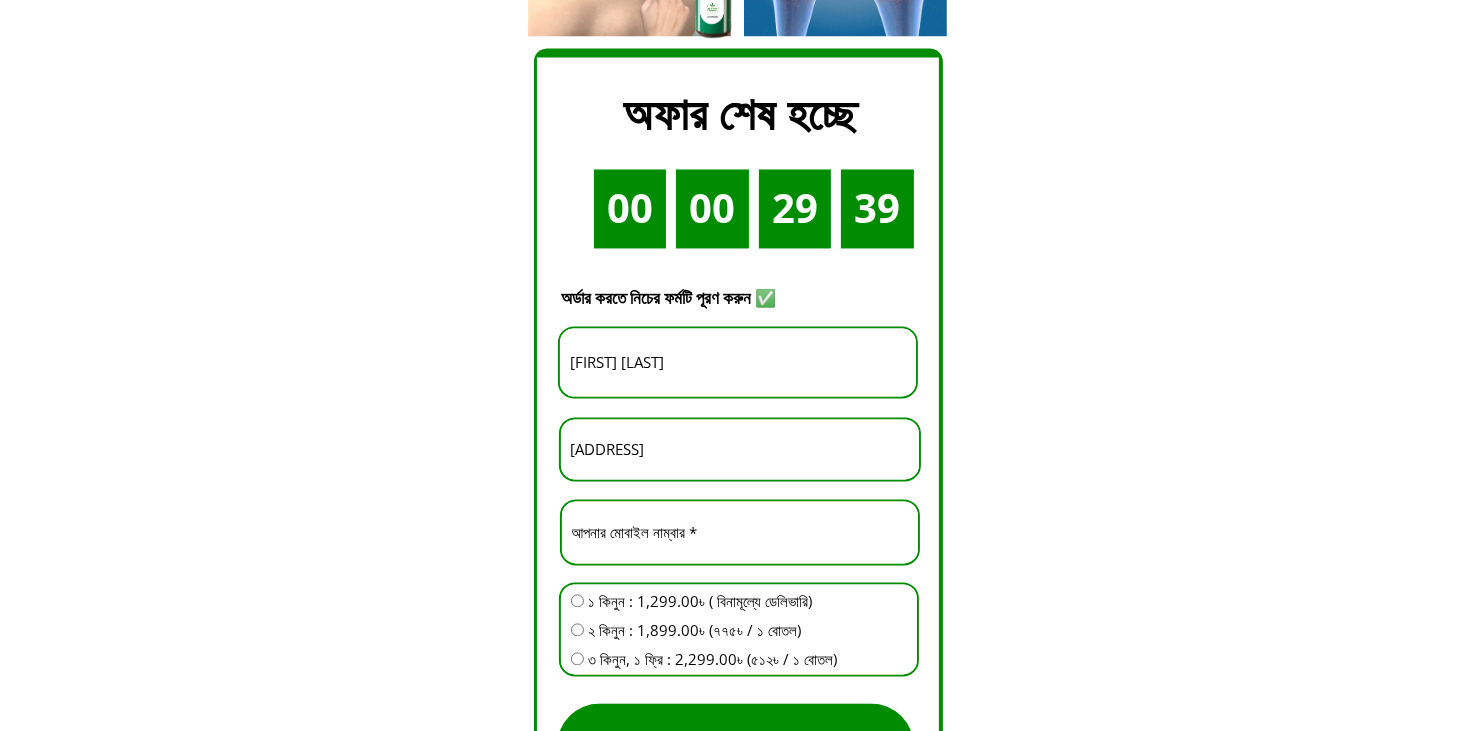 click on "করেনি গেট সফিপুর  কোনাবাড়ী গাজীপুর" at bounding box center [740, 449] 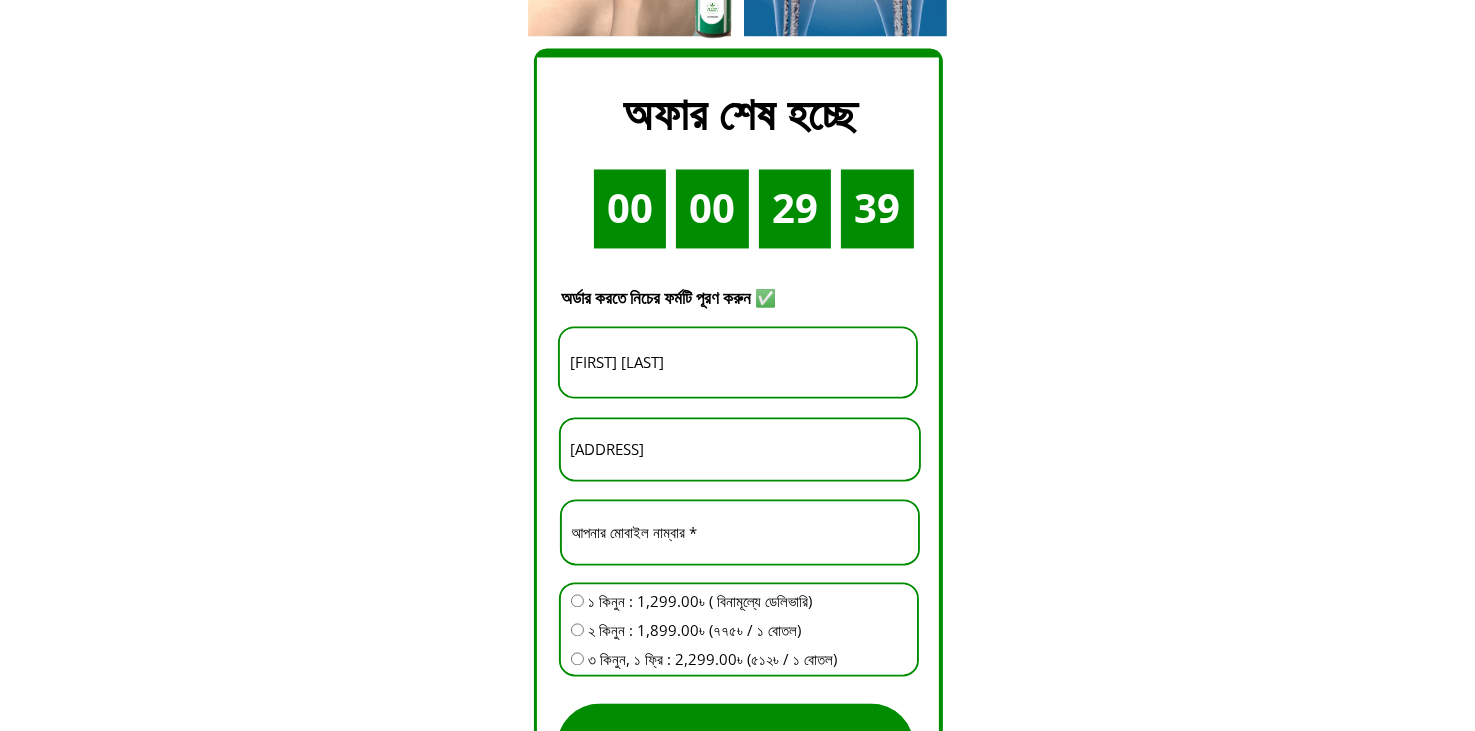 click on "করেনি গেট সফিপুর  কোনাবাড়ী গাজীপুর" at bounding box center [740, 449] 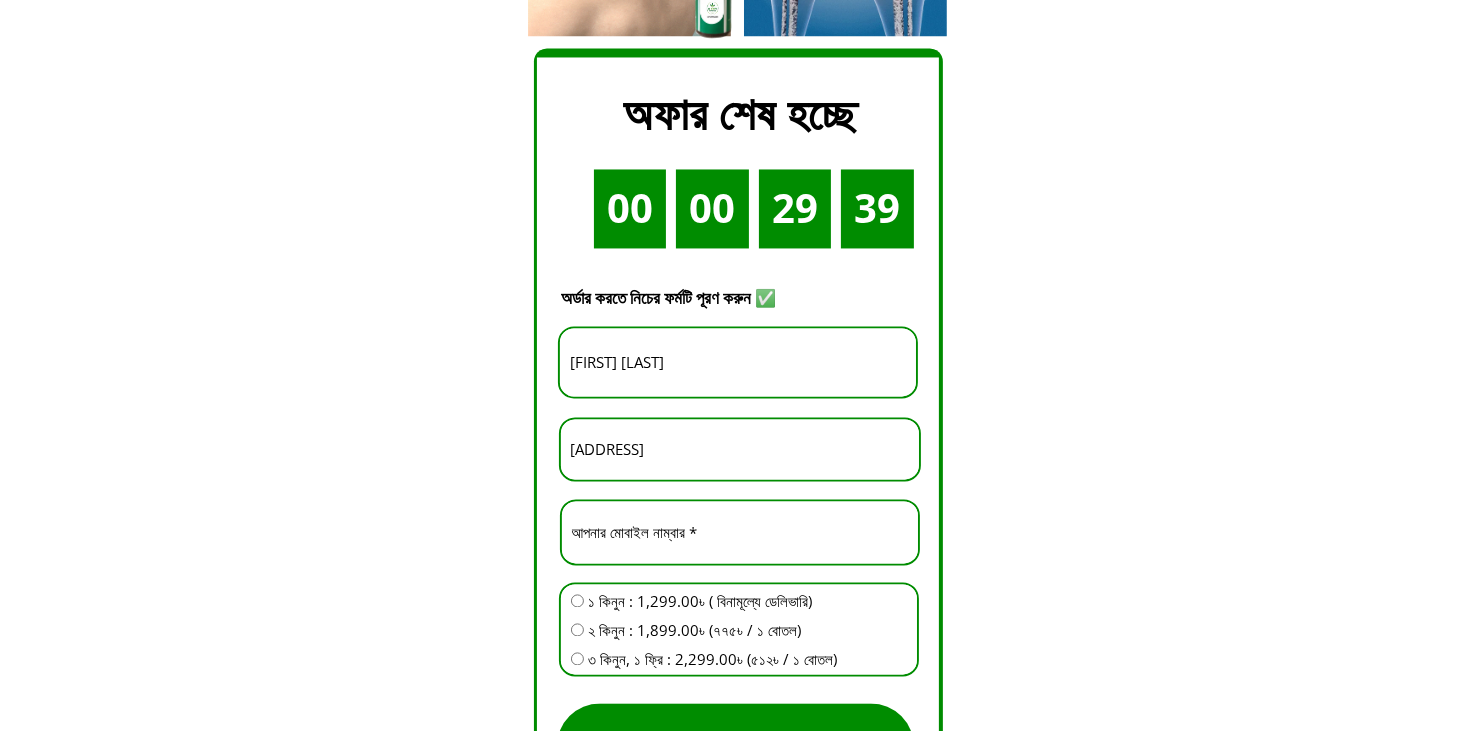 click on "করেনি গেট সফিপুর  কোনাবাড়ী গাজীপুর" at bounding box center [740, 449] 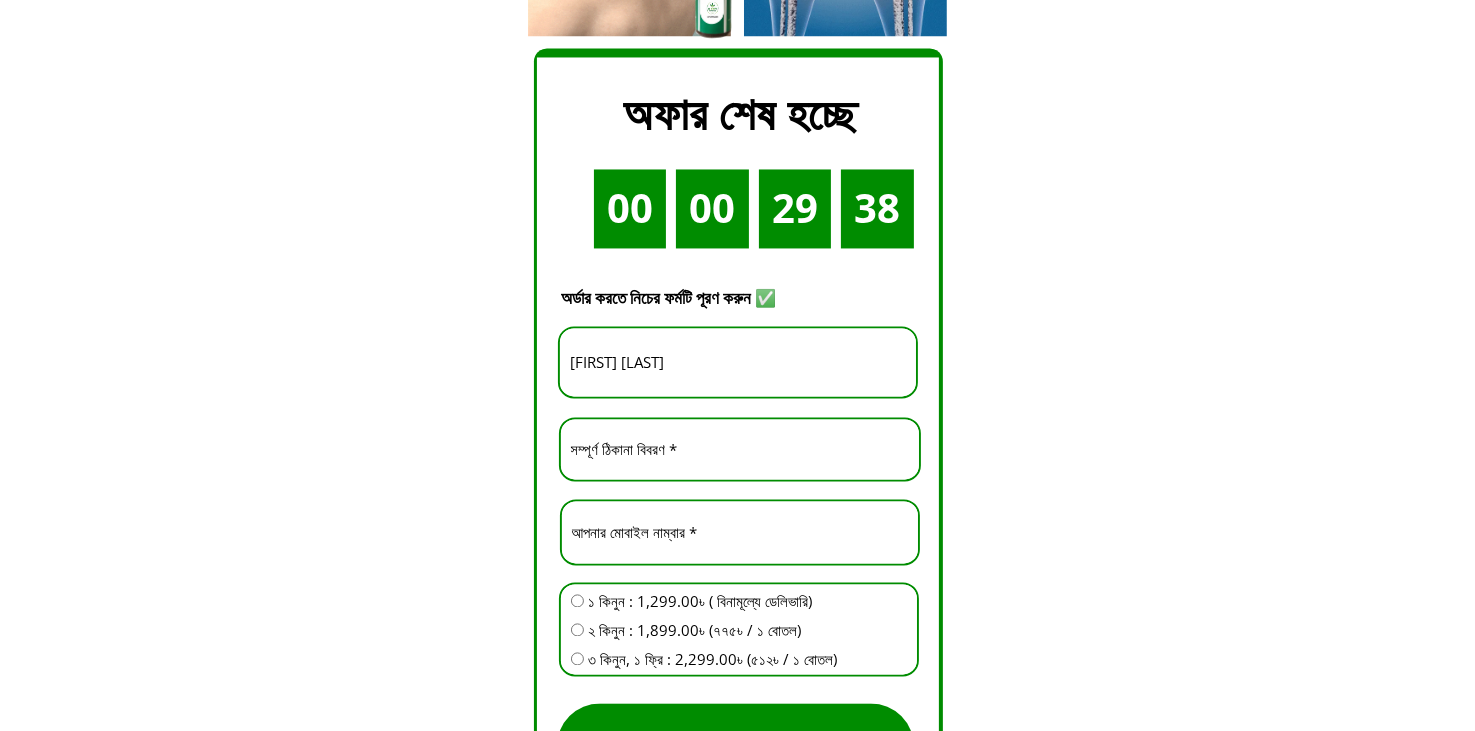 paste on "[AREA], [CITY]" 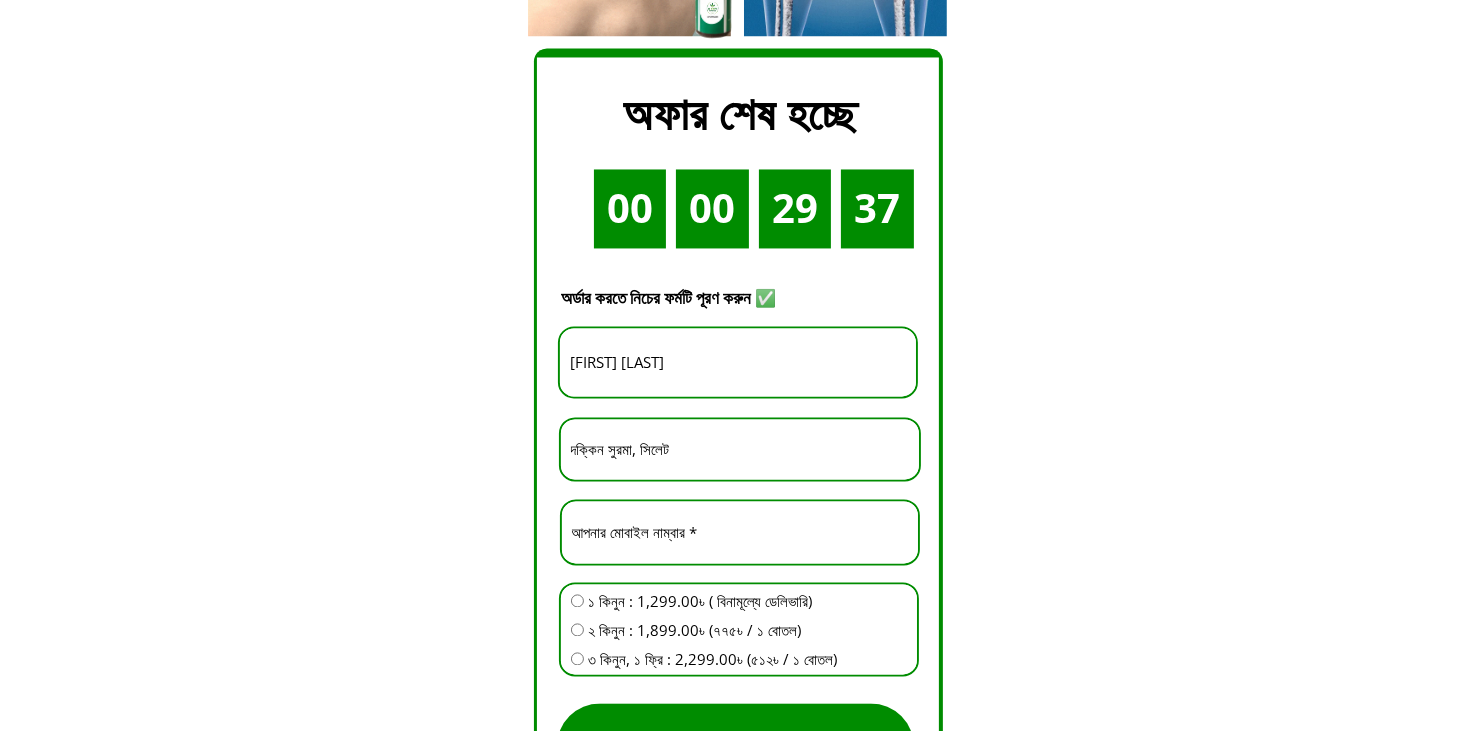 type on "[AREA], [CITY]" 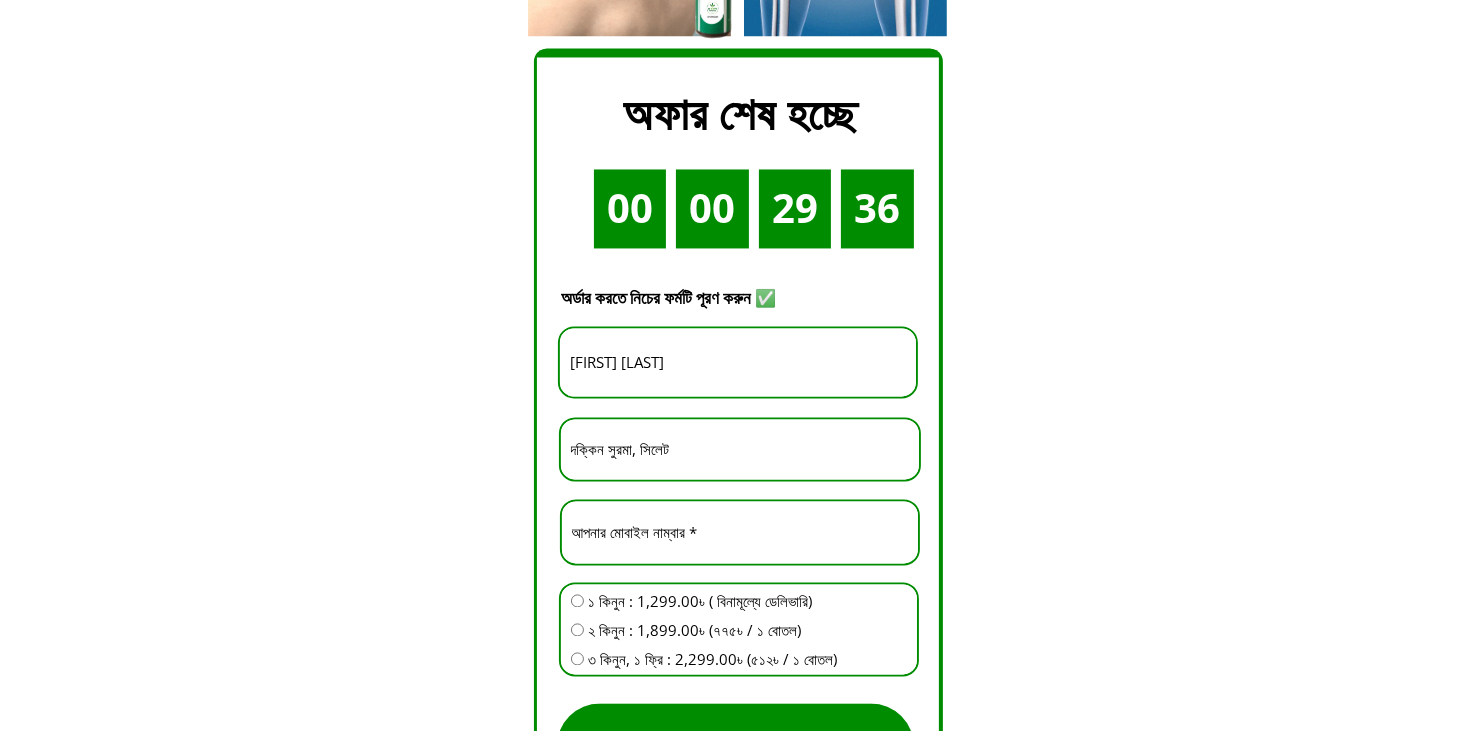 drag, startPoint x: 709, startPoint y: 526, endPoint x: 423, endPoint y: 561, distance: 288.13364 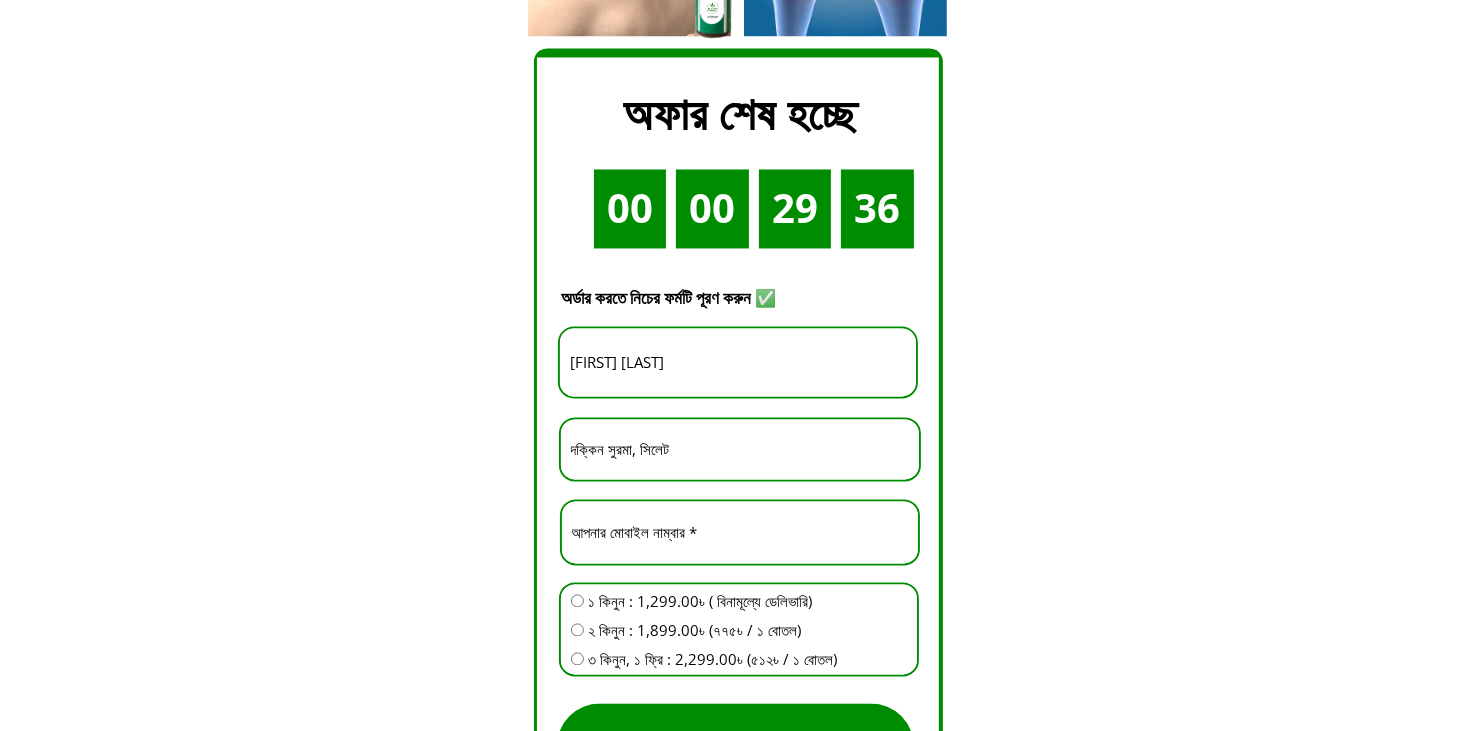 click on "00 00 29 36 Buy Now দিন ঘন্টা মিনিট সেকেন্ড আজ            ছাড় ৫৫% ১০-১৫ দিন নিয়মিত ব্যবহার করলে হাটু  ব্যথা, রগের টান, মাংসপেশিতে ব্যথা  কাধ ব্যথা, বাত ব্যথা, কোমর ব্যথা সহ সকল ব্যথা দূর হবে ইনশাল্লাহ। প্রায় ১৫০০০+ মানুষের হাঁটু ব্যথা, বাত ব্যথা, কাঁধ ব্যথা, হাড় ক্ষয়ের ব্যথা, পুরনো কোমর ব্যথা ভালো হয়েছে Al-Shifa Herbal Oil এর মাধ্যমে।  অর্ডার করুন প্রাকৃতিক উপাদান ব্যবহার করুন, ব্যথা মুক্ত ও নিরাপদ থাকুন।
১ মাস পর: 00 5" at bounding box center (737, 787) 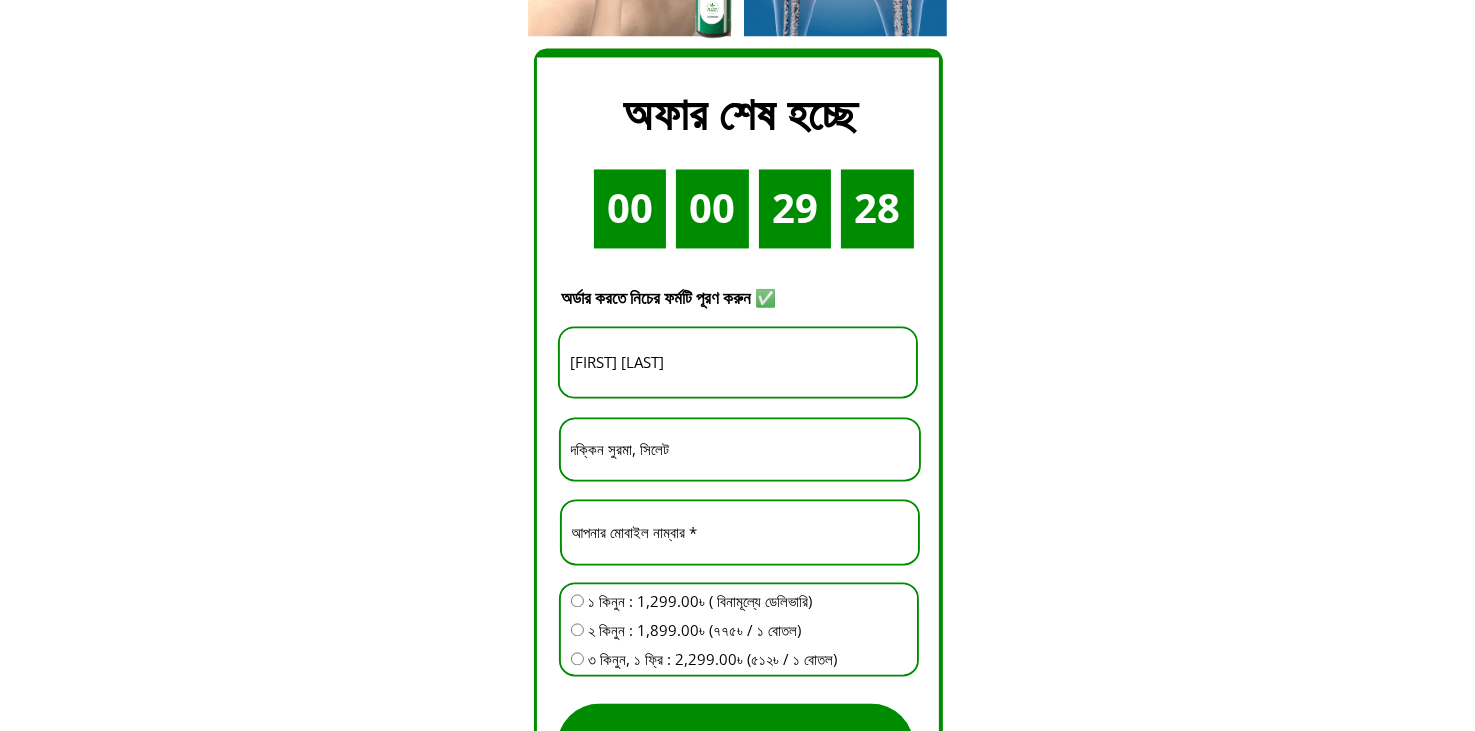 drag, startPoint x: 776, startPoint y: 543, endPoint x: 702, endPoint y: 537, distance: 74.24284 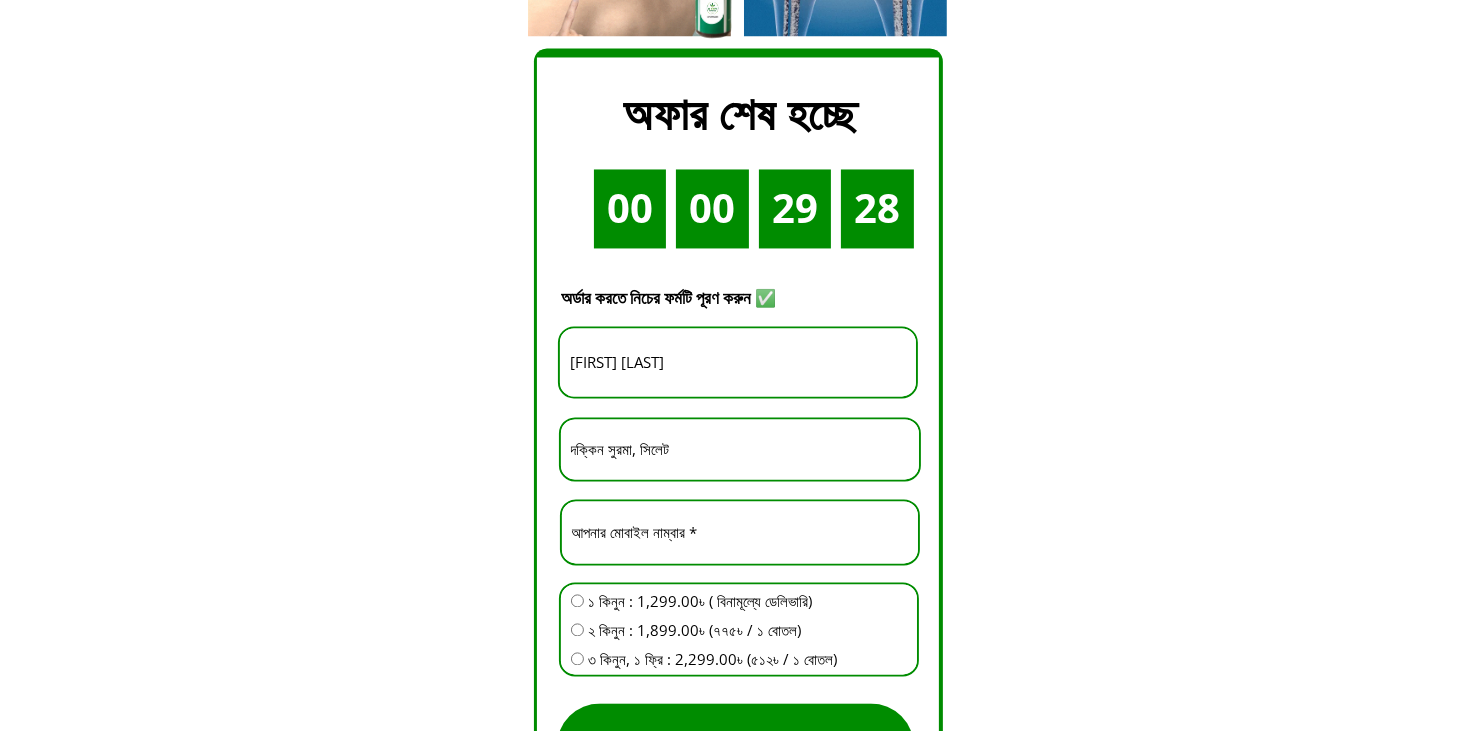 click at bounding box center [740, 532] 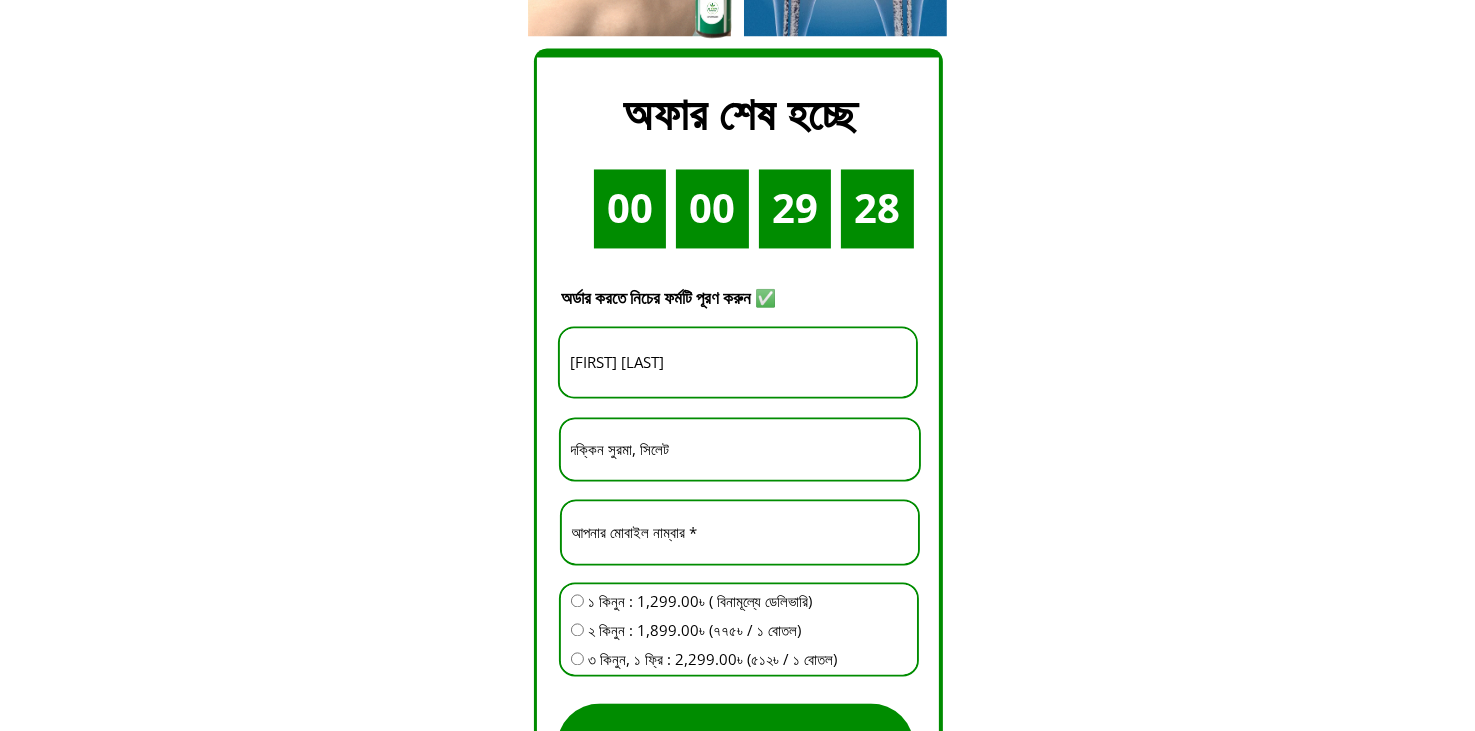 paste on "[PHONE]" 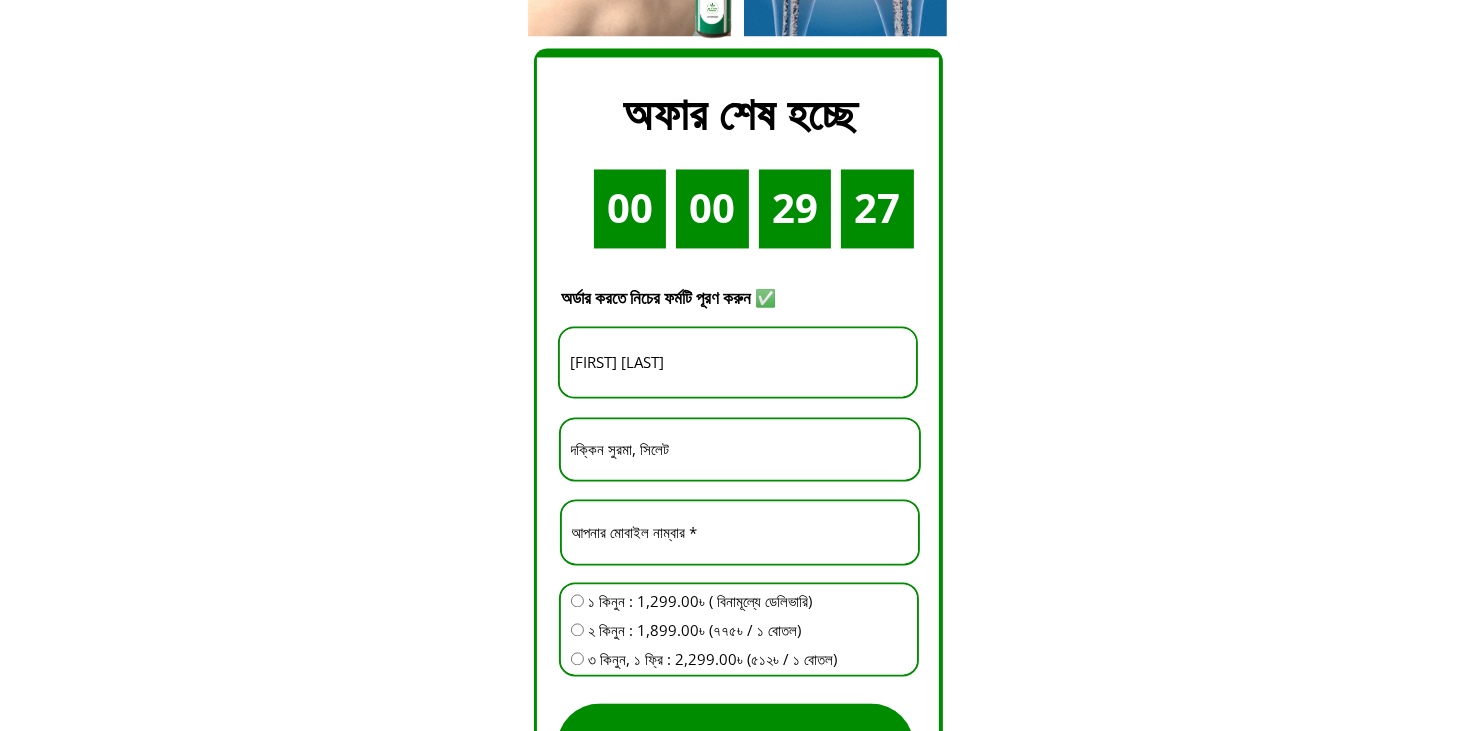 type on "[PHONE]" 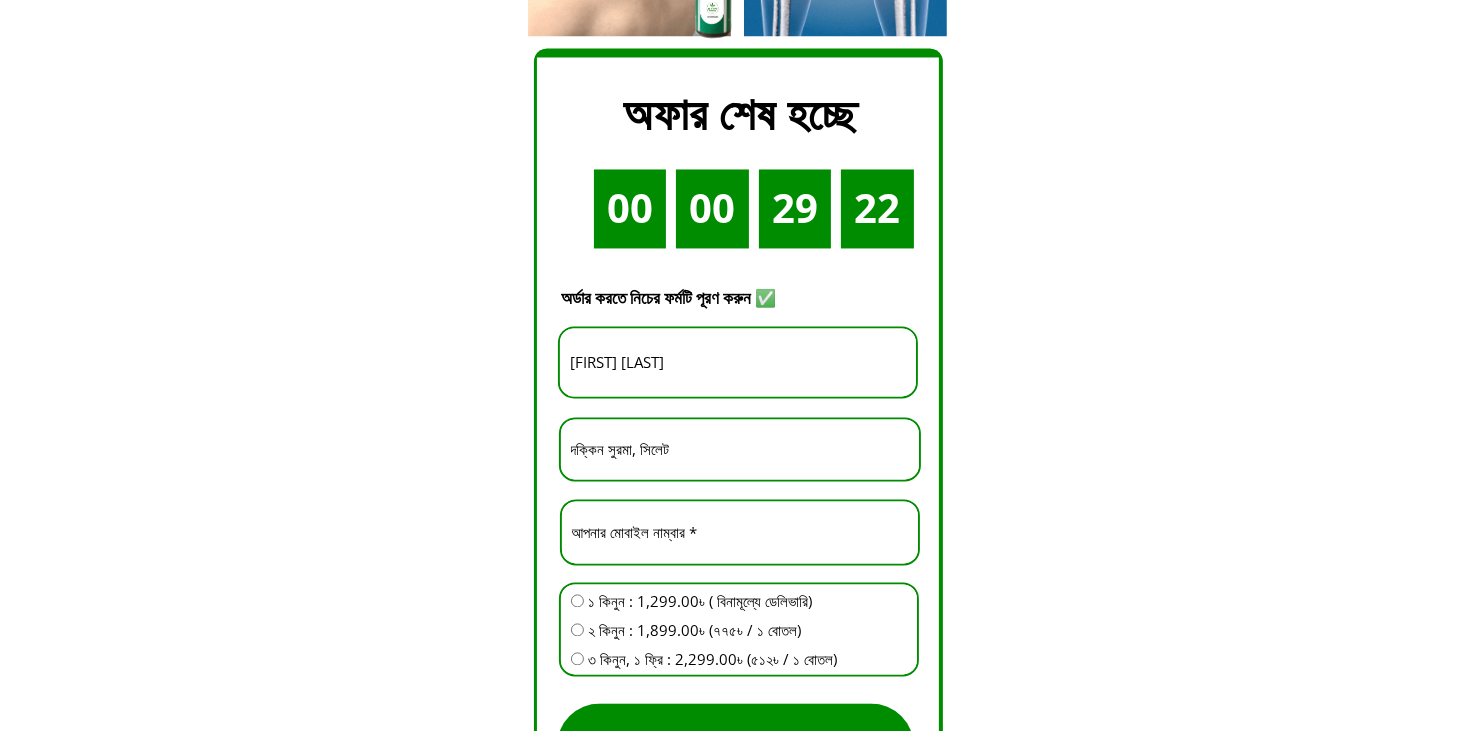 click at bounding box center [577, 600] 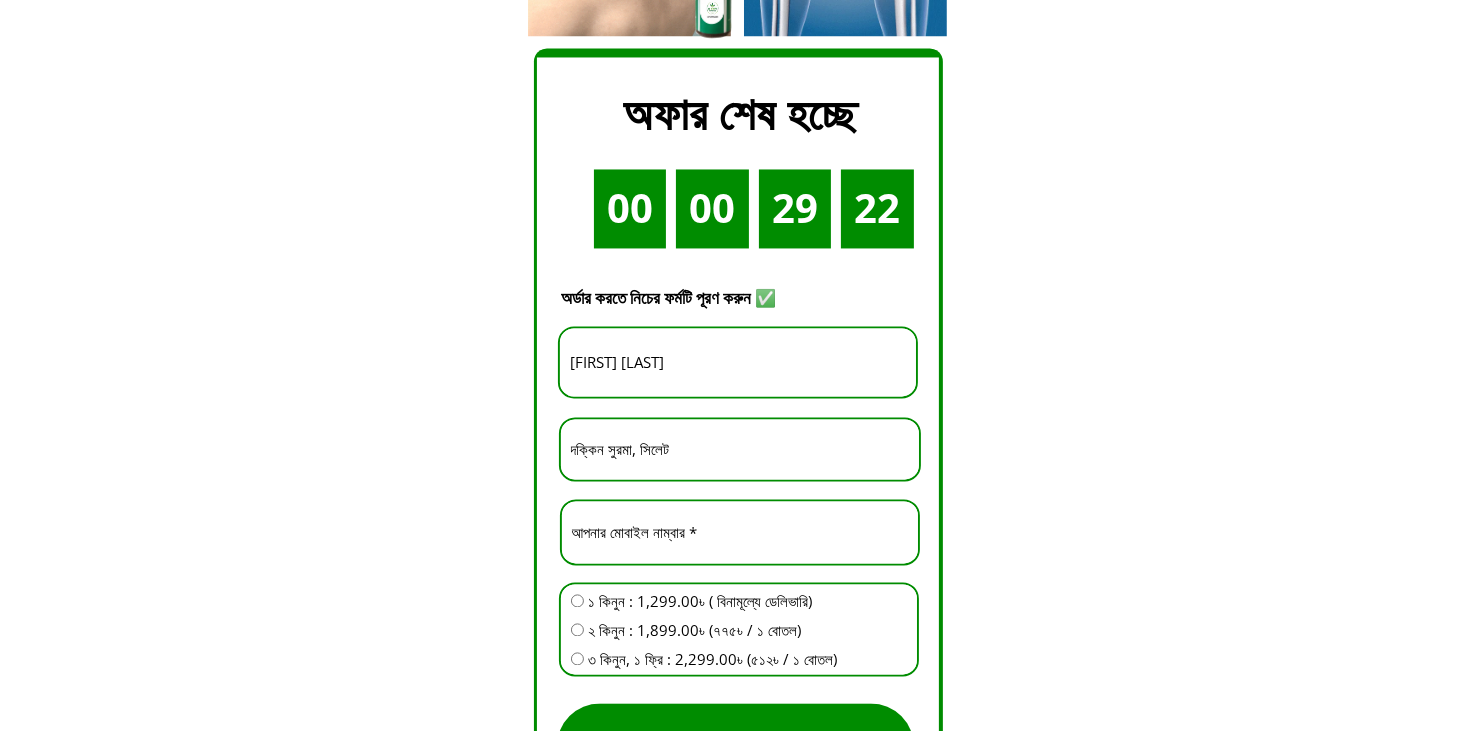 radio on "true" 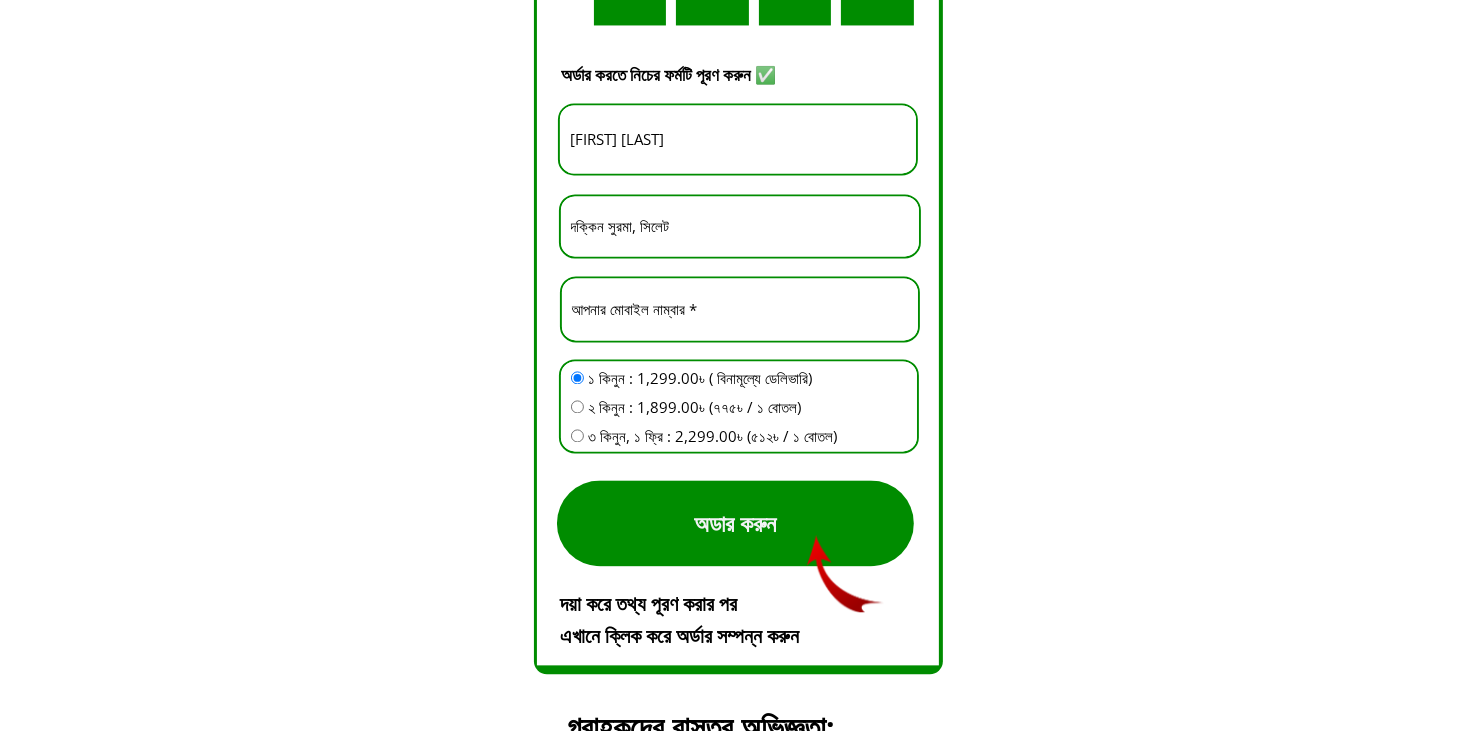 scroll, scrollTop: 4100, scrollLeft: 0, axis: vertical 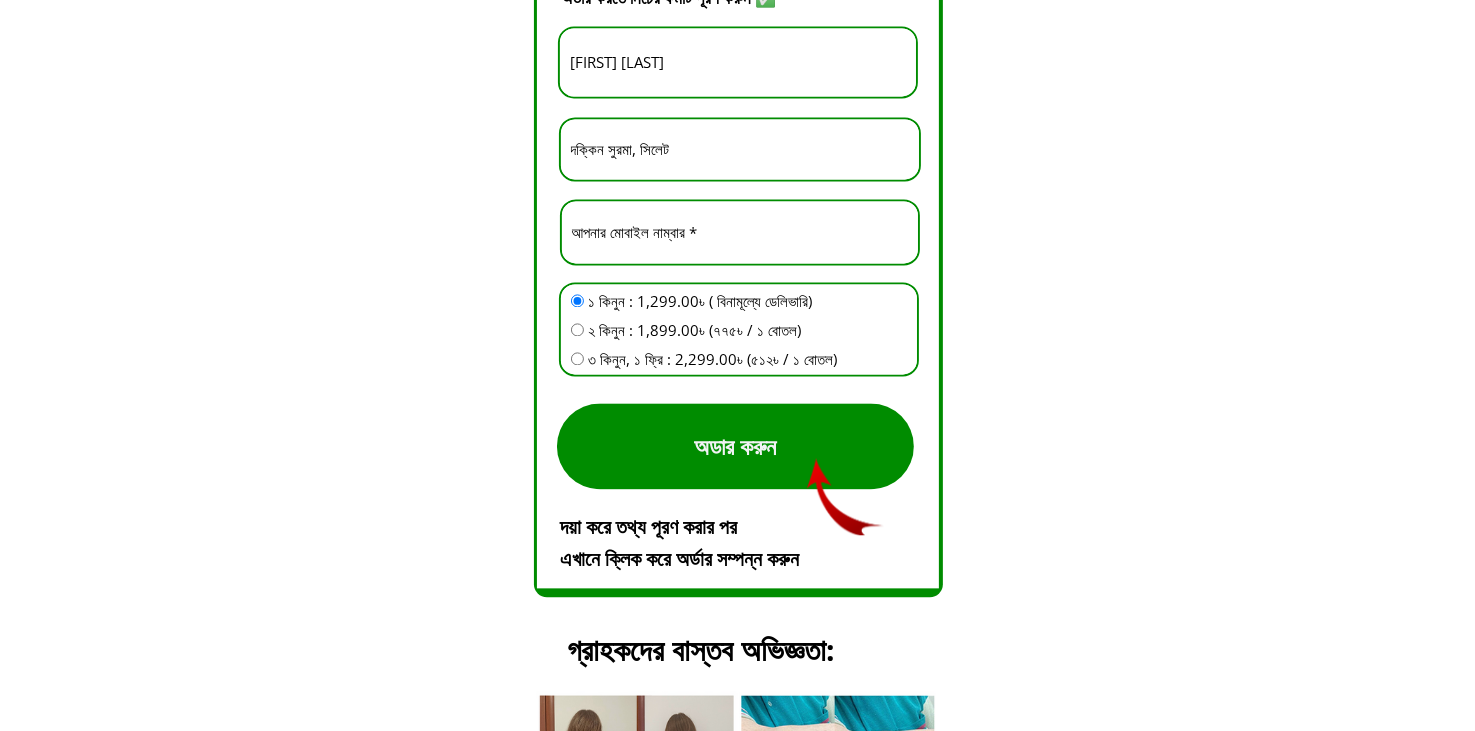 click on "অডার করুন" at bounding box center (735, 446) 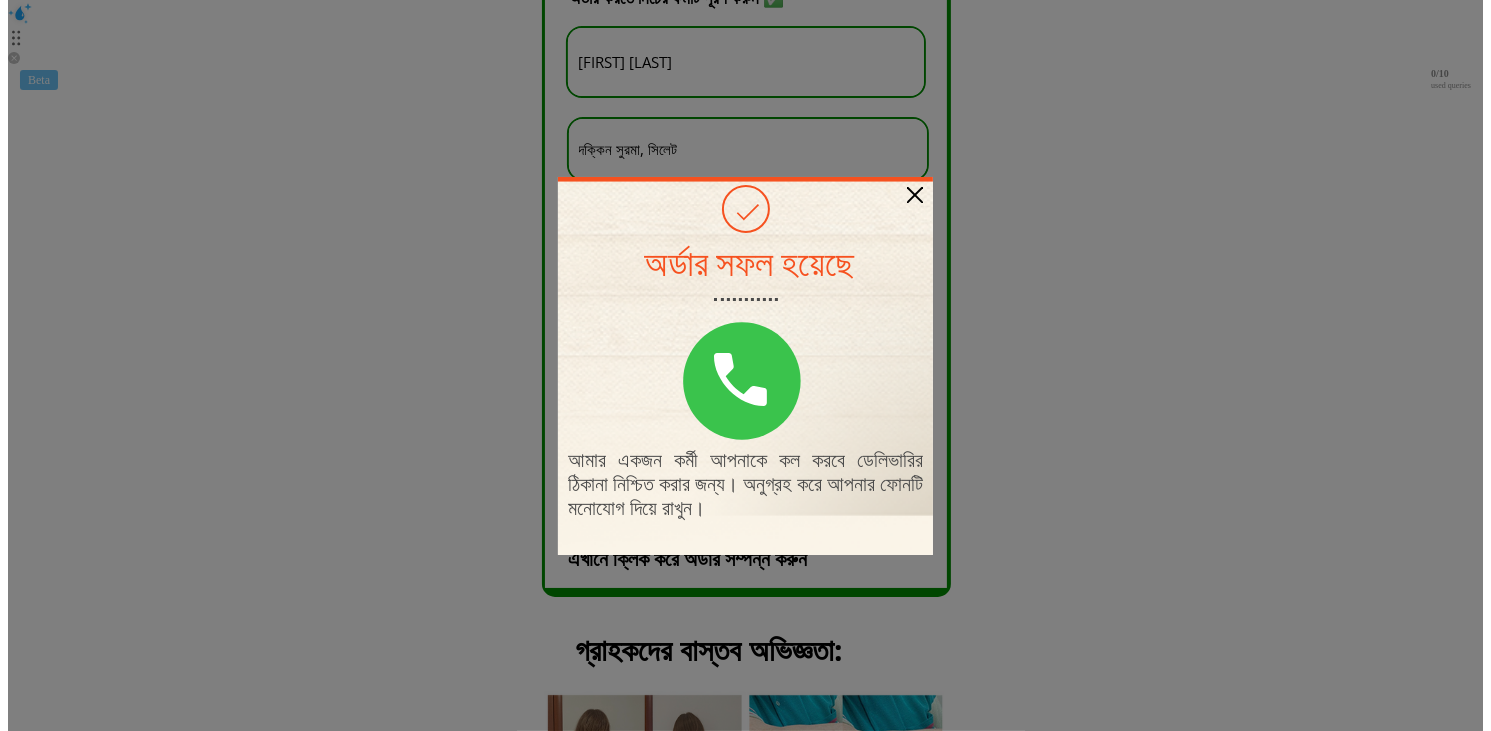 scroll, scrollTop: 0, scrollLeft: 0, axis: both 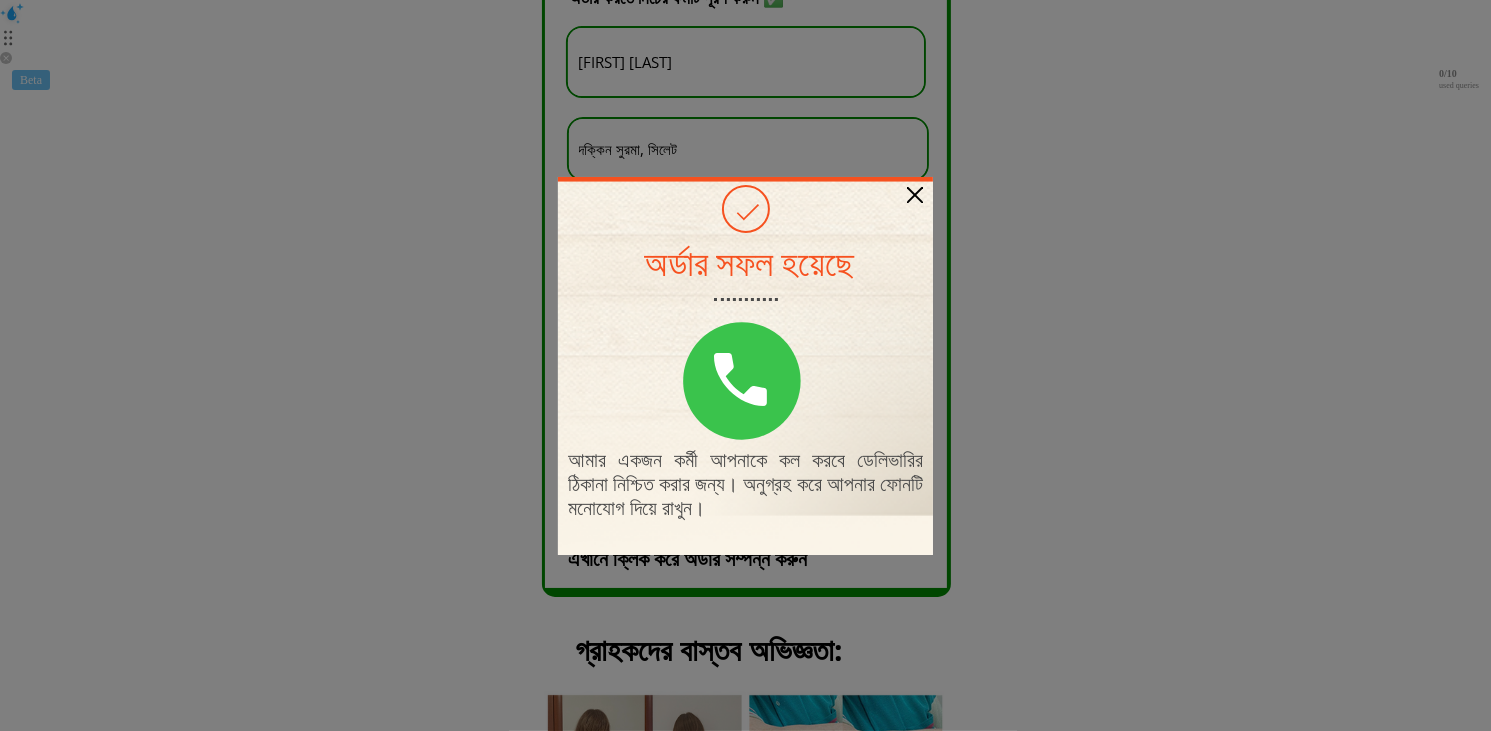 click at bounding box center (915, 195) 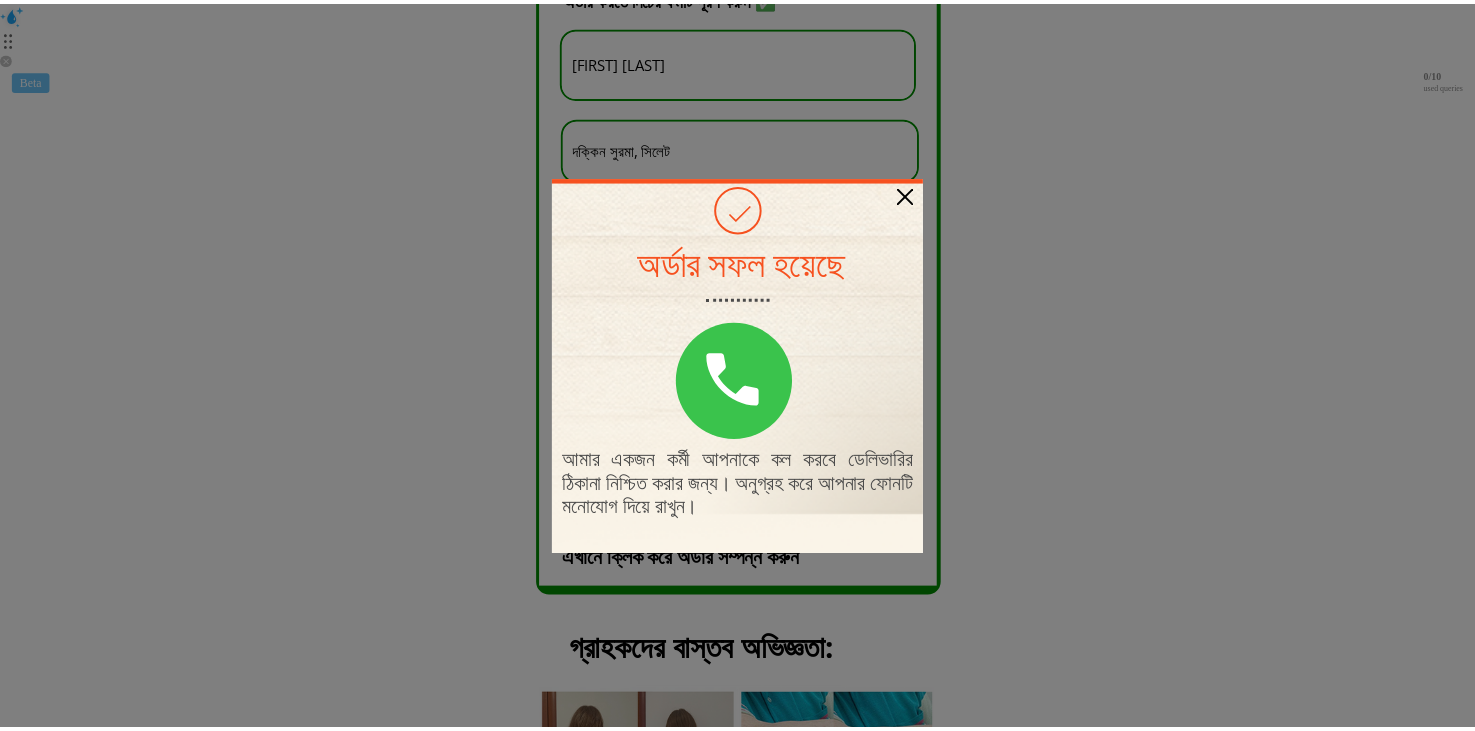 scroll, scrollTop: 4100, scrollLeft: 0, axis: vertical 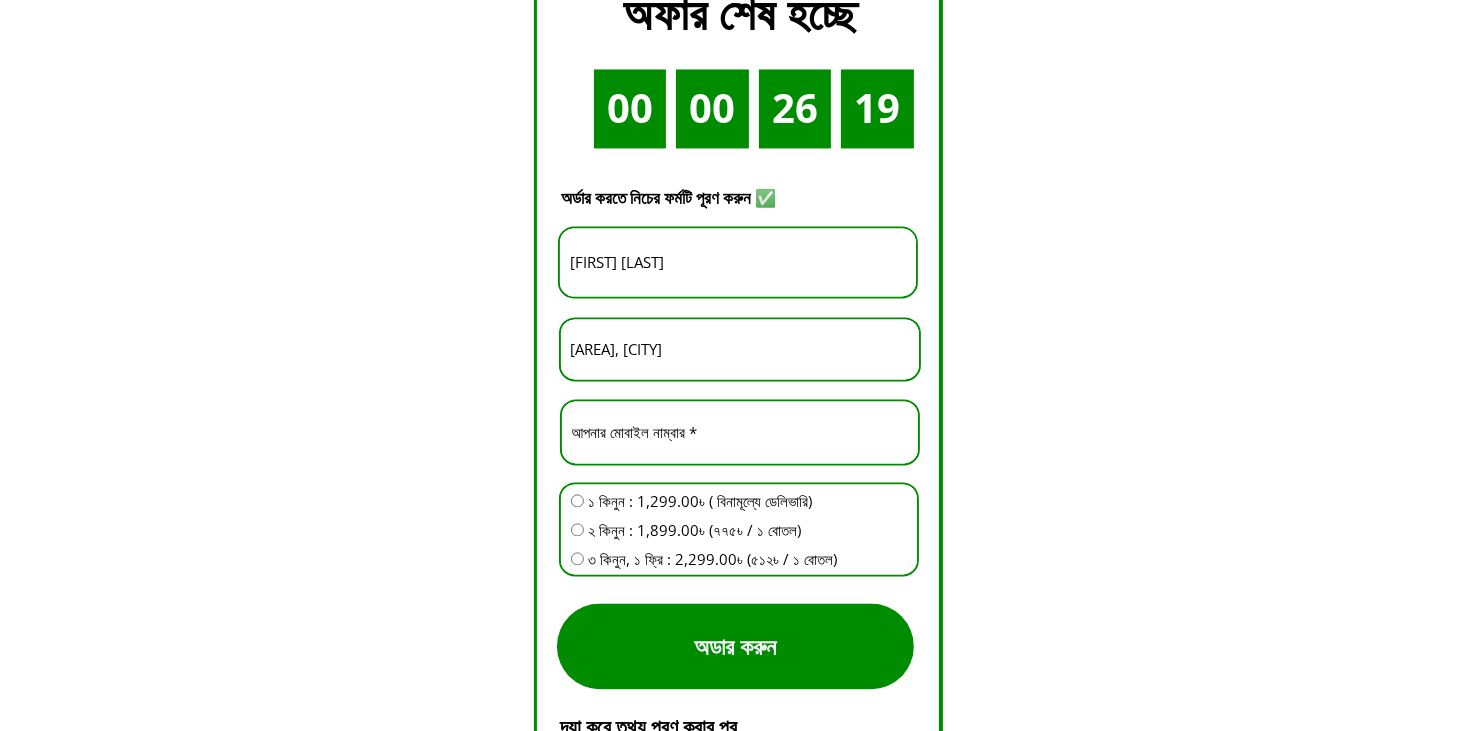 click on "[FIRST] [LAST]" at bounding box center [738, 262] 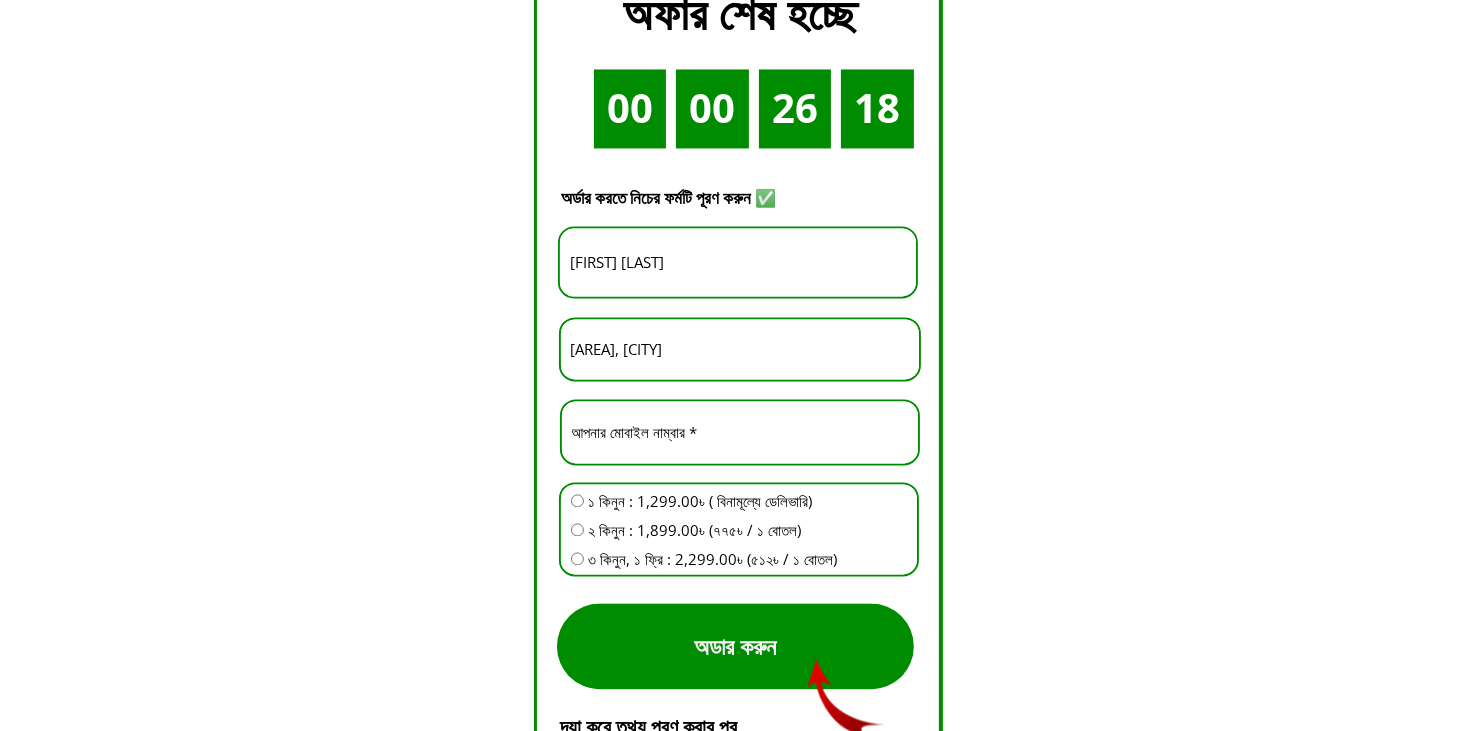 drag, startPoint x: 698, startPoint y: 247, endPoint x: 526, endPoint y: 259, distance: 172.41809 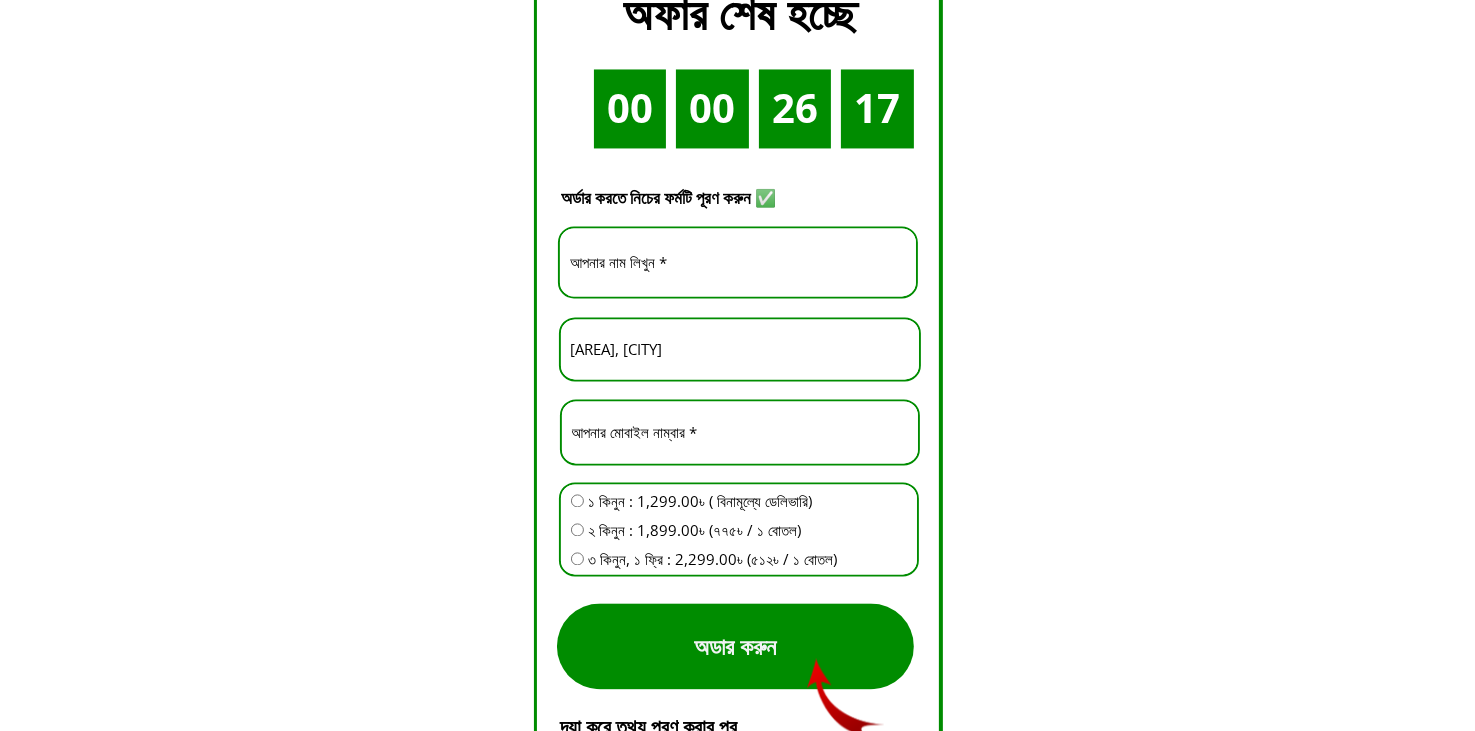 paste on "[FIRST] [LAST]" 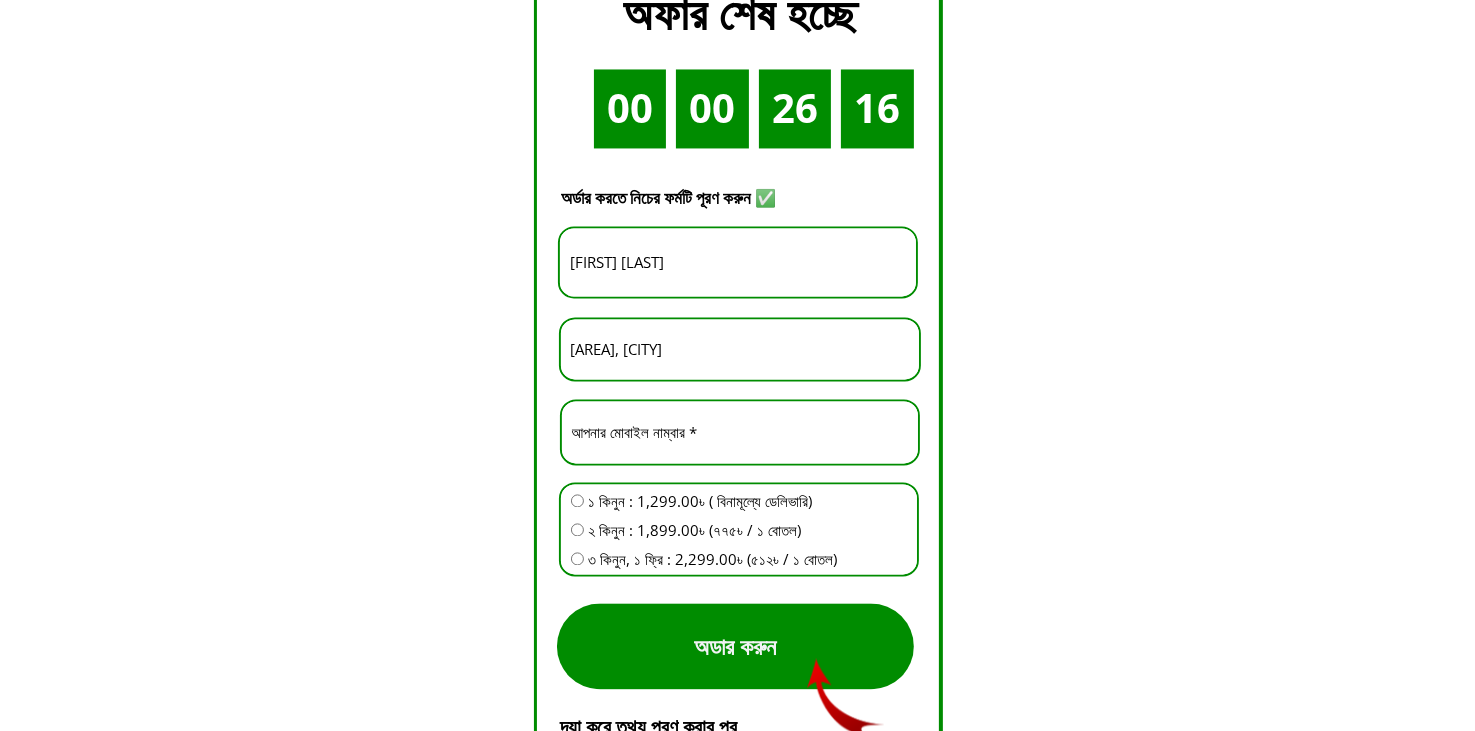 type on "[FIRST] [LAST]" 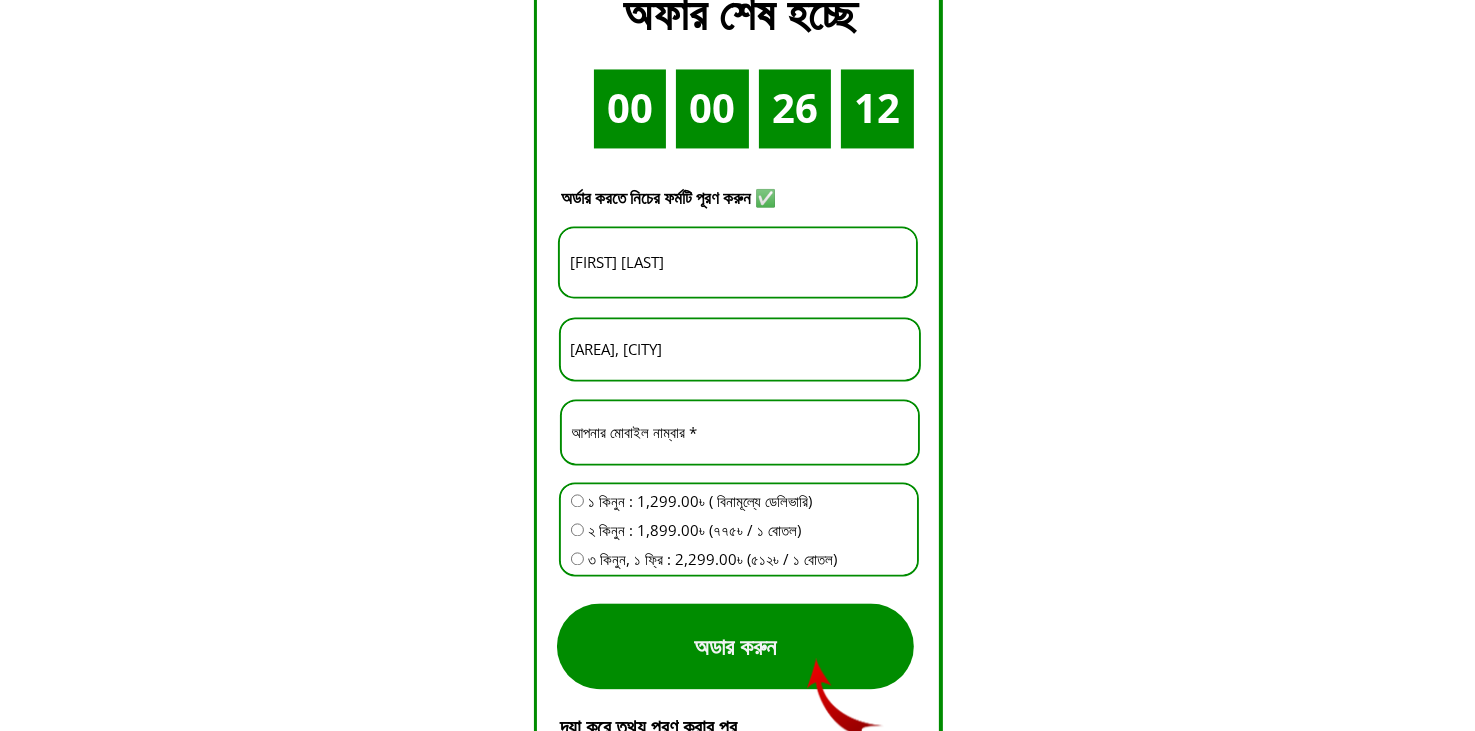 click on "[AREA], [CITY]" at bounding box center (740, 349) 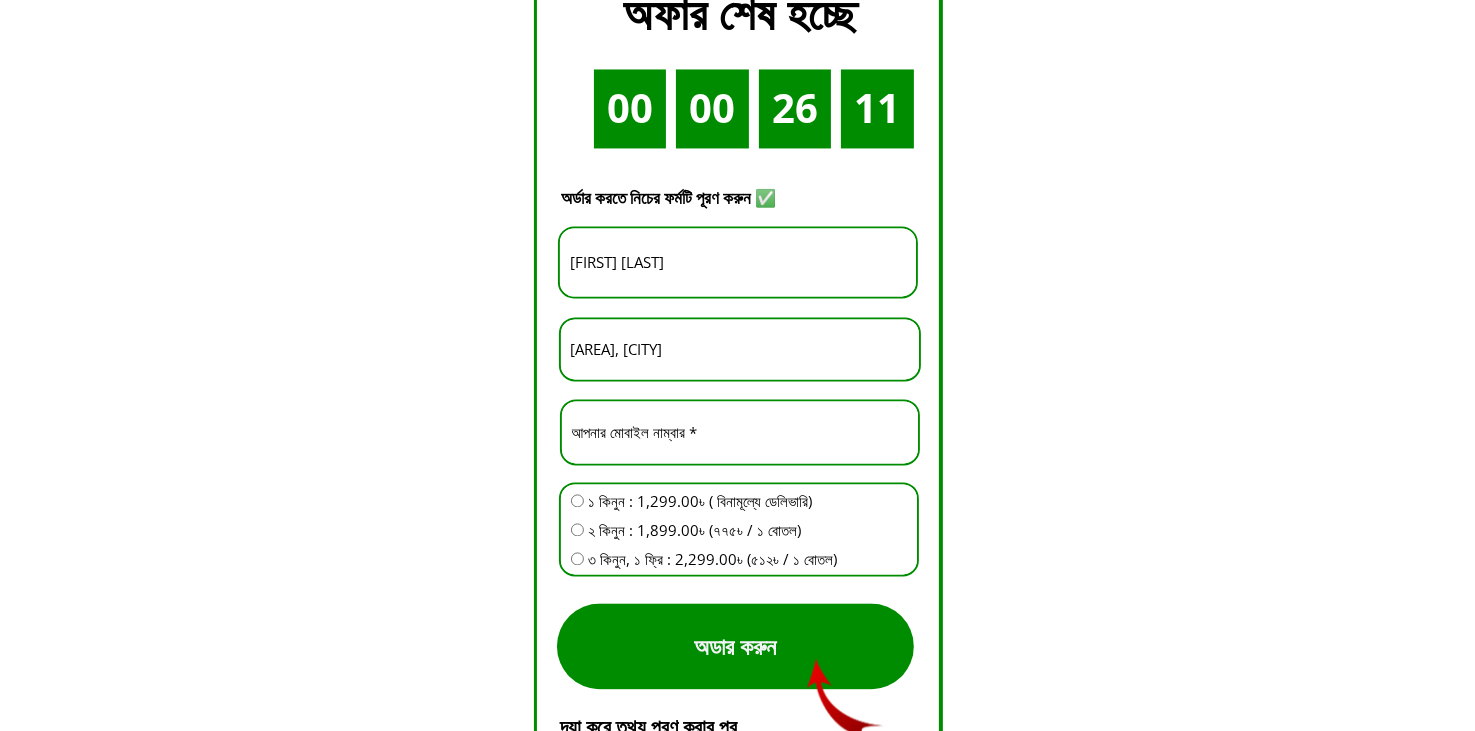 drag, startPoint x: 757, startPoint y: 356, endPoint x: 568, endPoint y: 359, distance: 189.0238 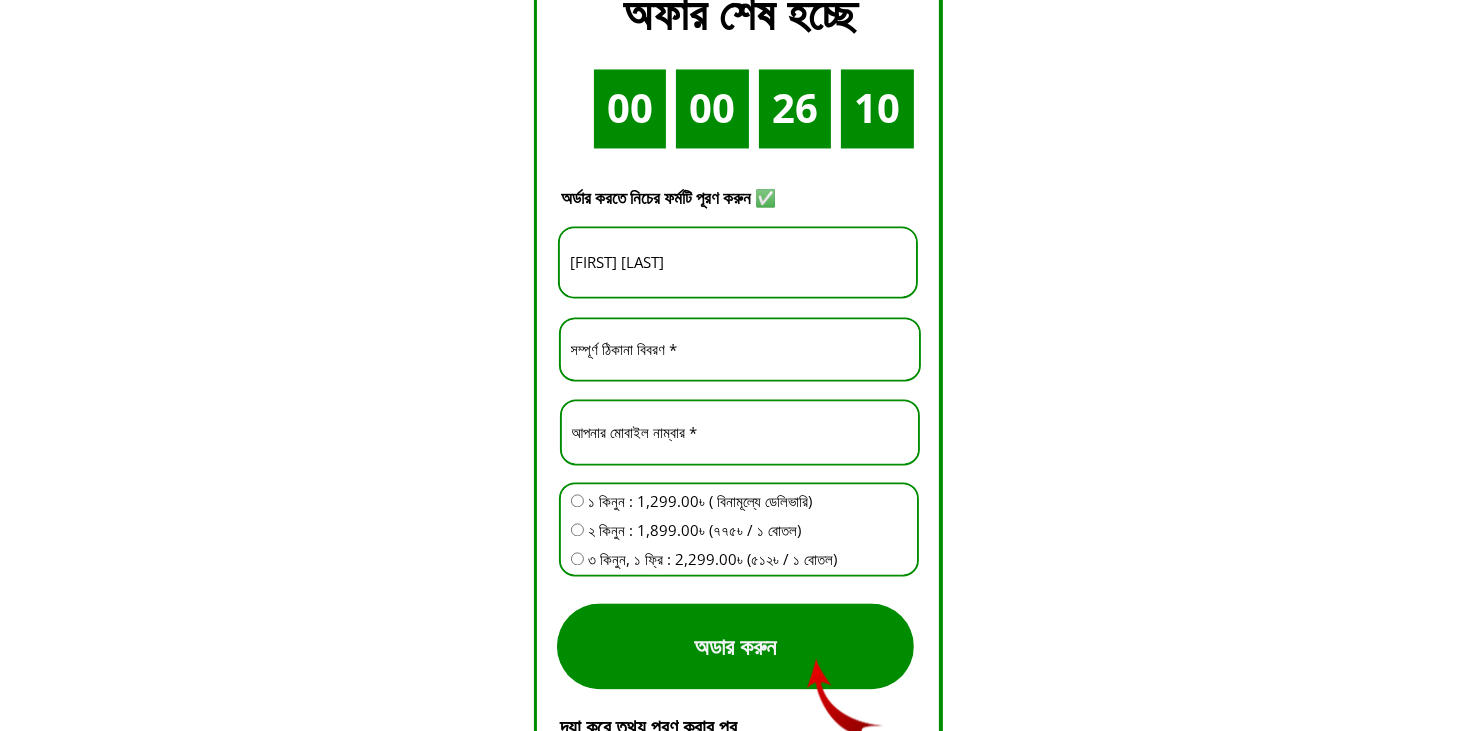paste on "[STREET], [NUMBER], [AREA], [THANA], [CITY]." 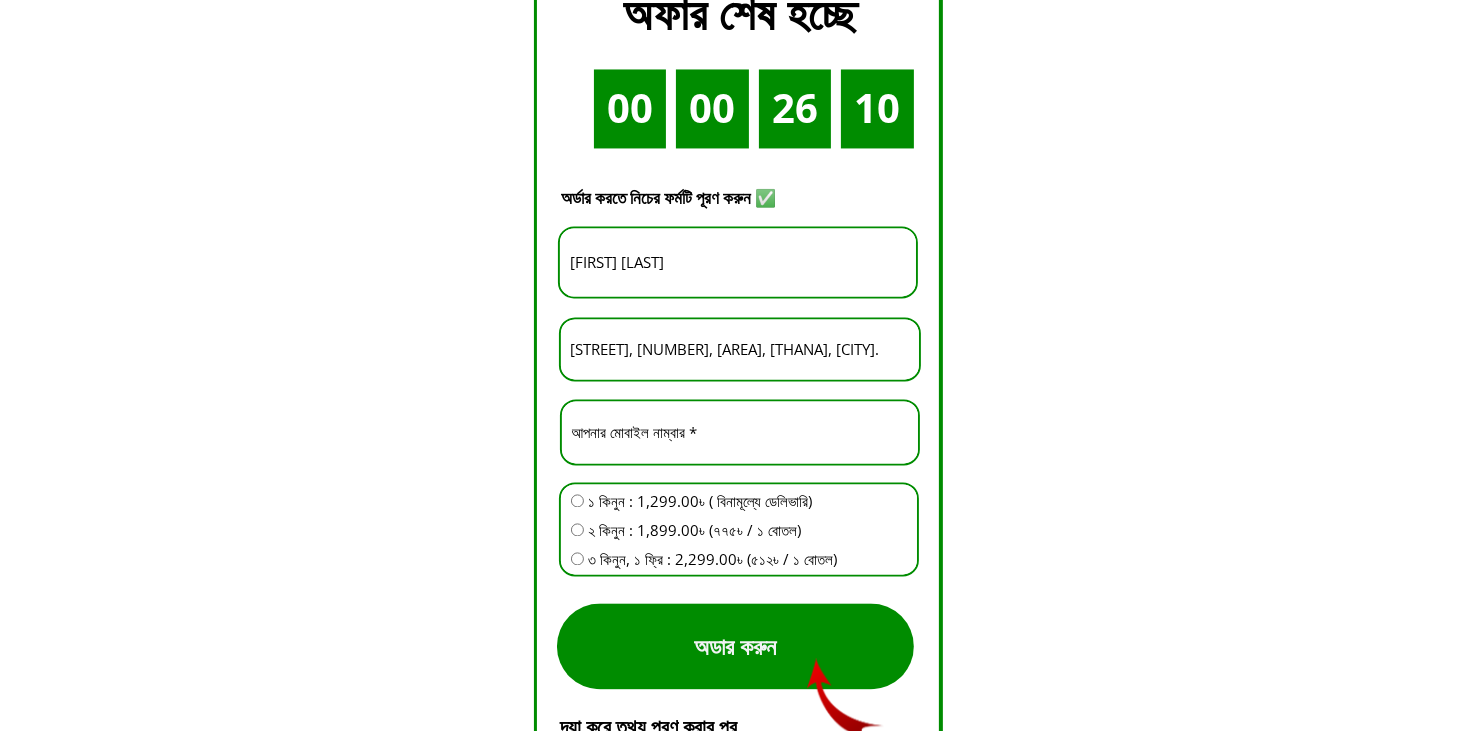scroll, scrollTop: 0, scrollLeft: 176, axis: horizontal 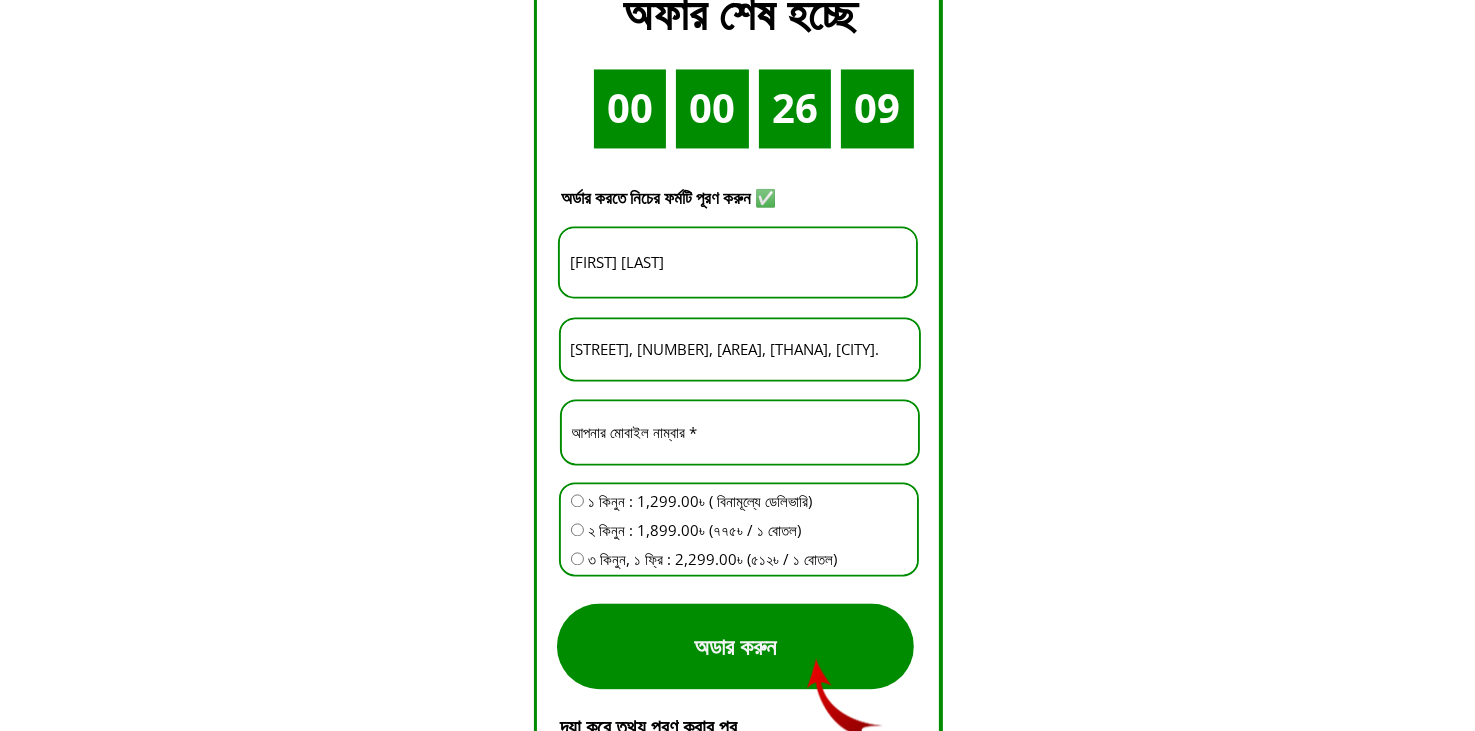 type on "[STREET], [NUMBER], [AREA], [THANA], [CITY]." 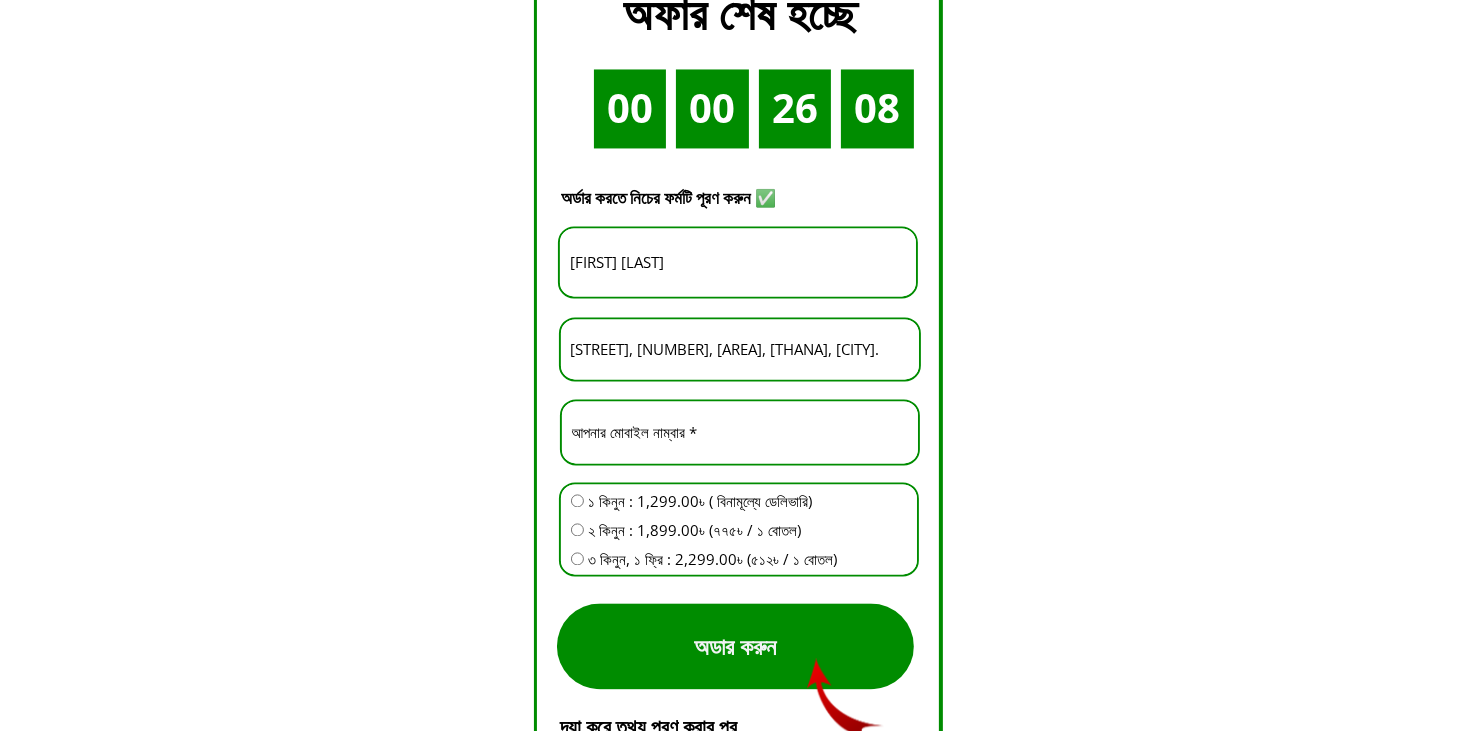 scroll, scrollTop: 0, scrollLeft: 0, axis: both 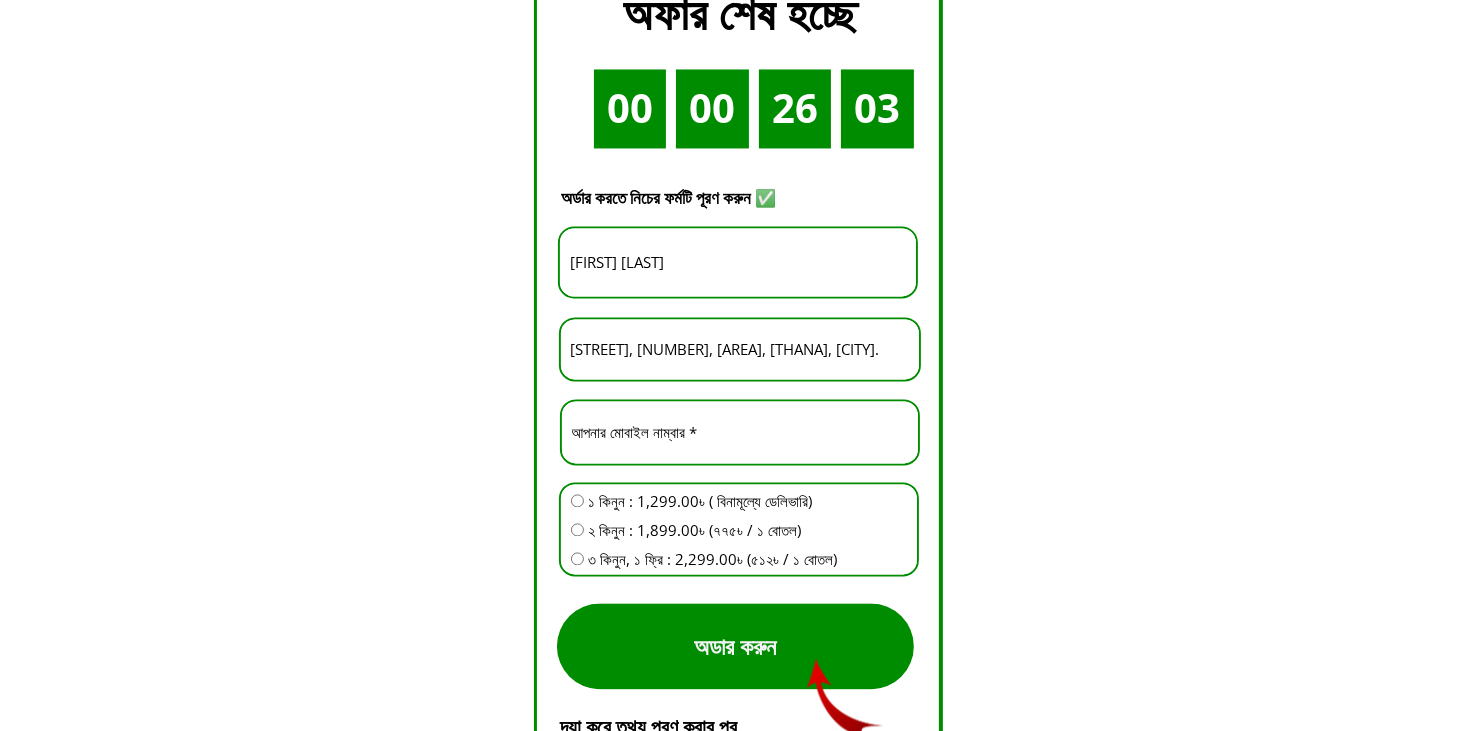 drag, startPoint x: 733, startPoint y: 423, endPoint x: 440, endPoint y: 428, distance: 293.04266 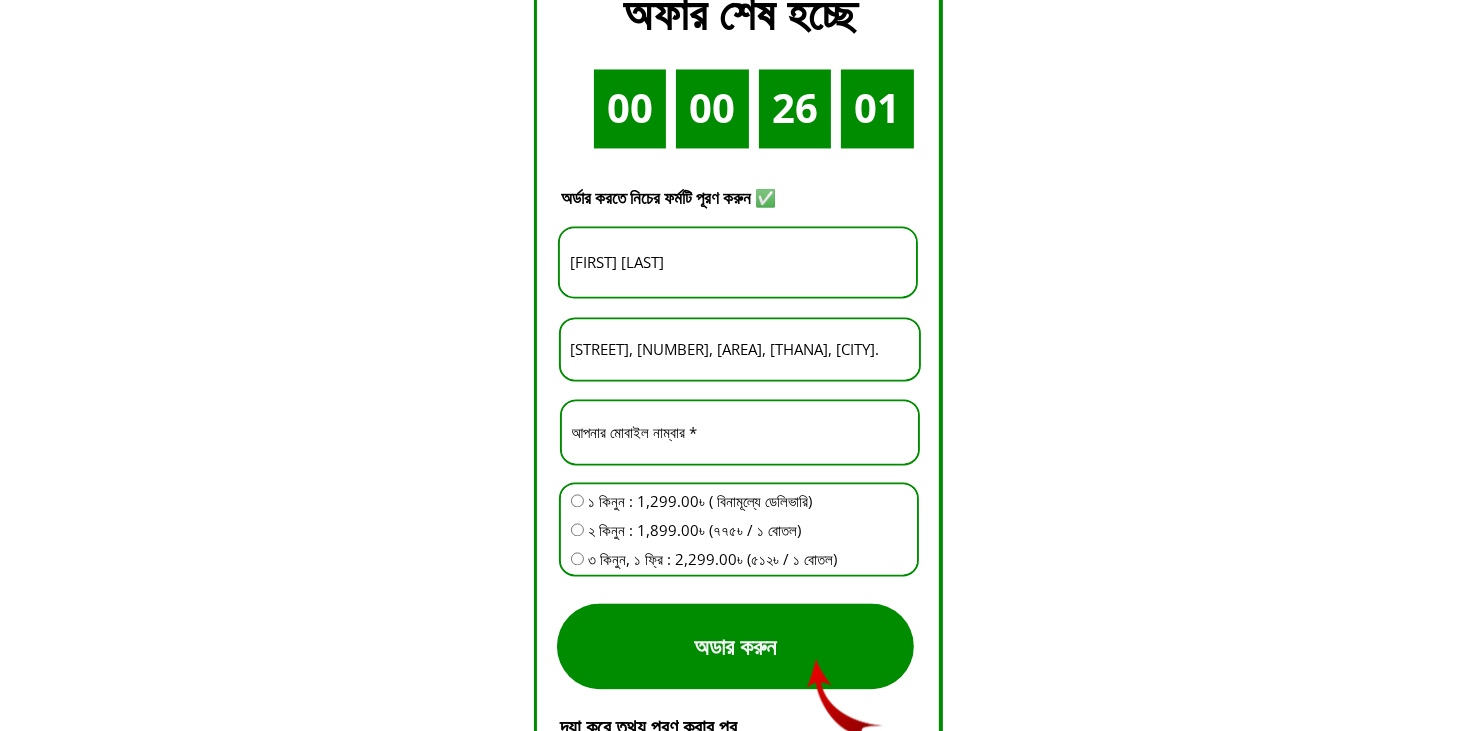 type on "[PHONE]" 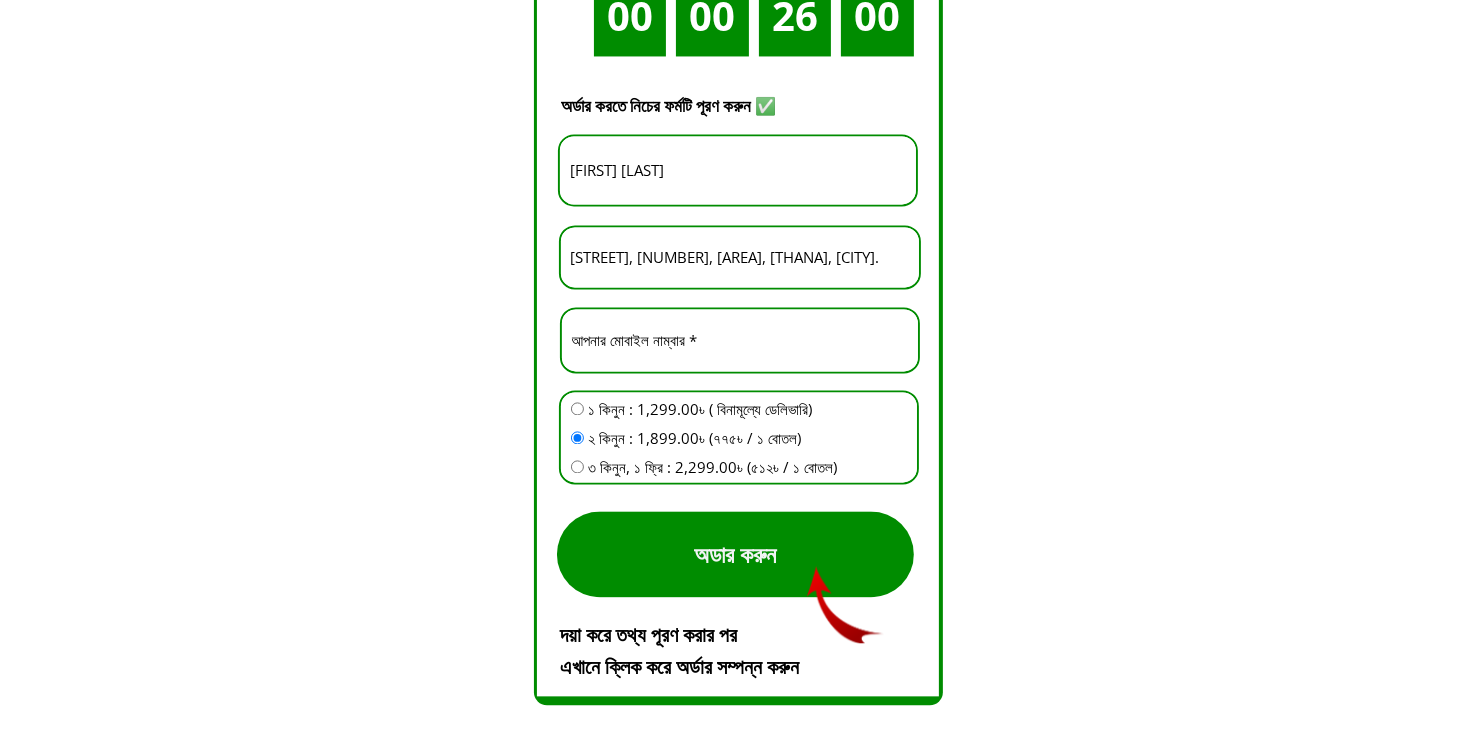 scroll, scrollTop: 4000, scrollLeft: 0, axis: vertical 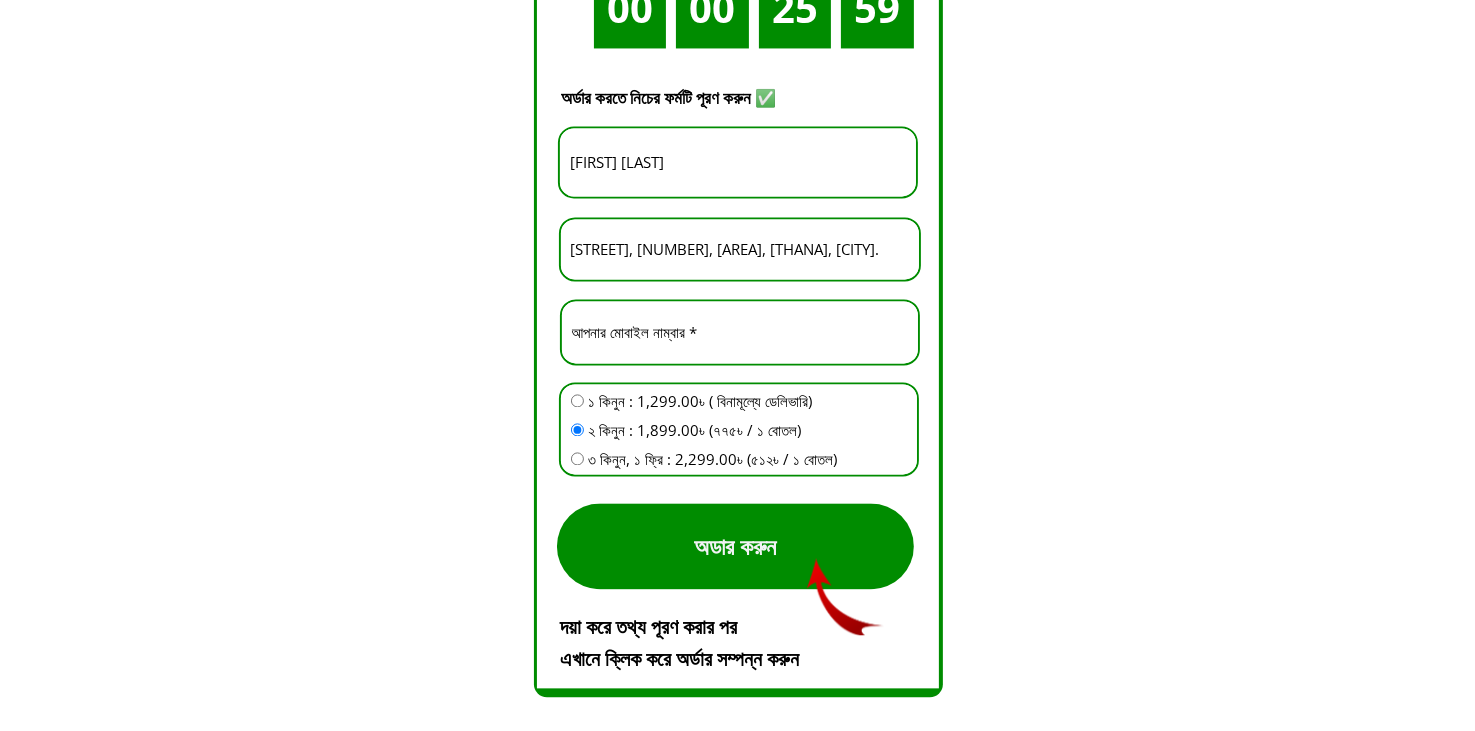 click on "অডার করুন" at bounding box center (735, 546) 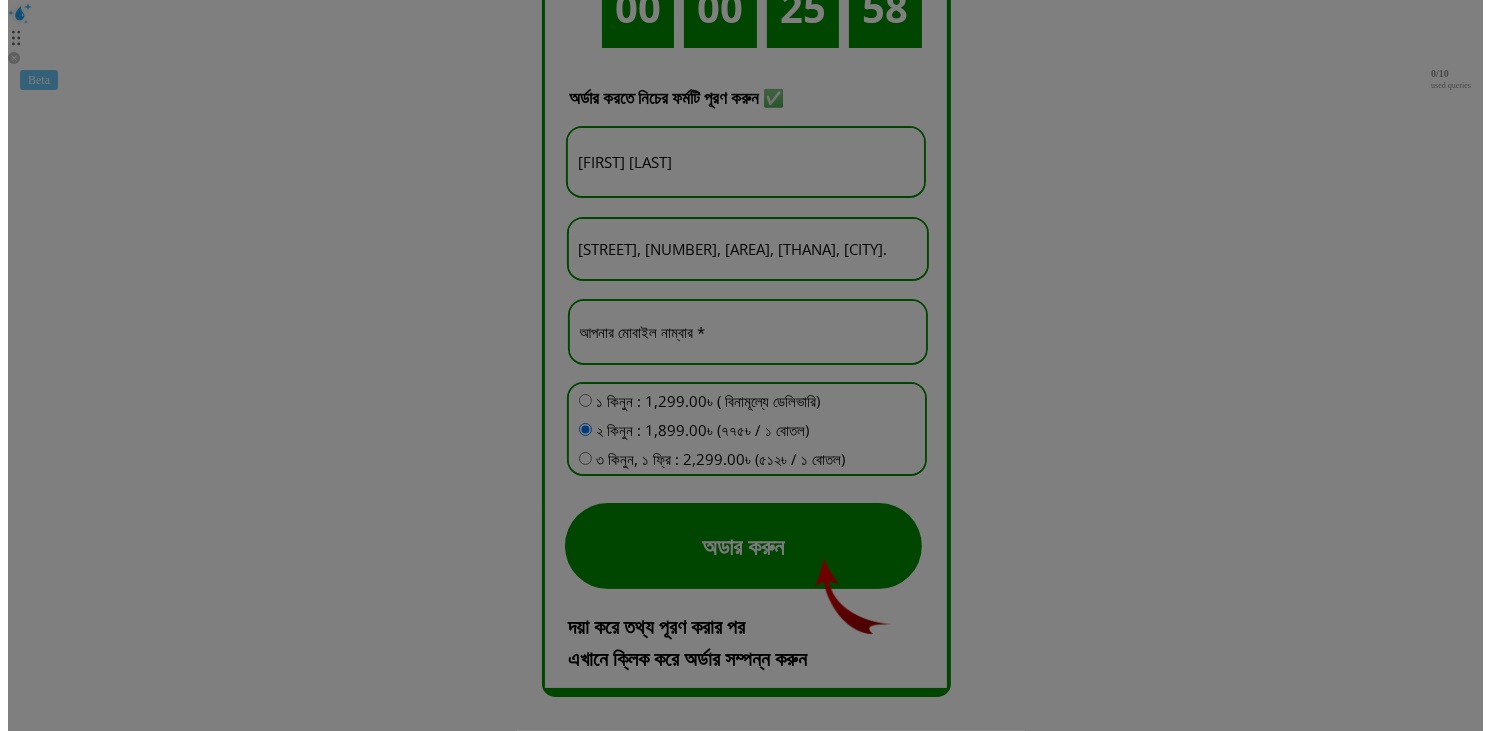 scroll, scrollTop: 0, scrollLeft: 0, axis: both 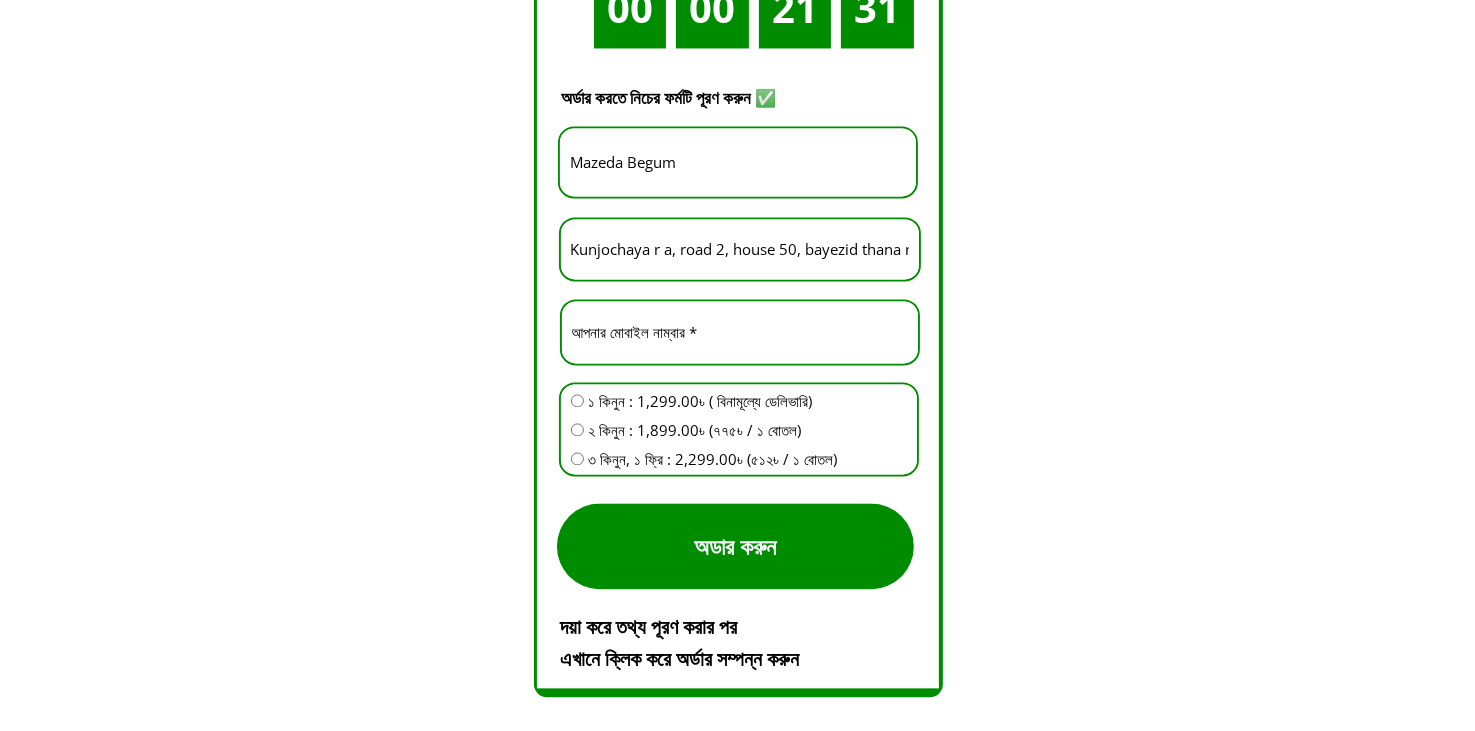 drag, startPoint x: 688, startPoint y: 169, endPoint x: 478, endPoint y: 175, distance: 210.0857 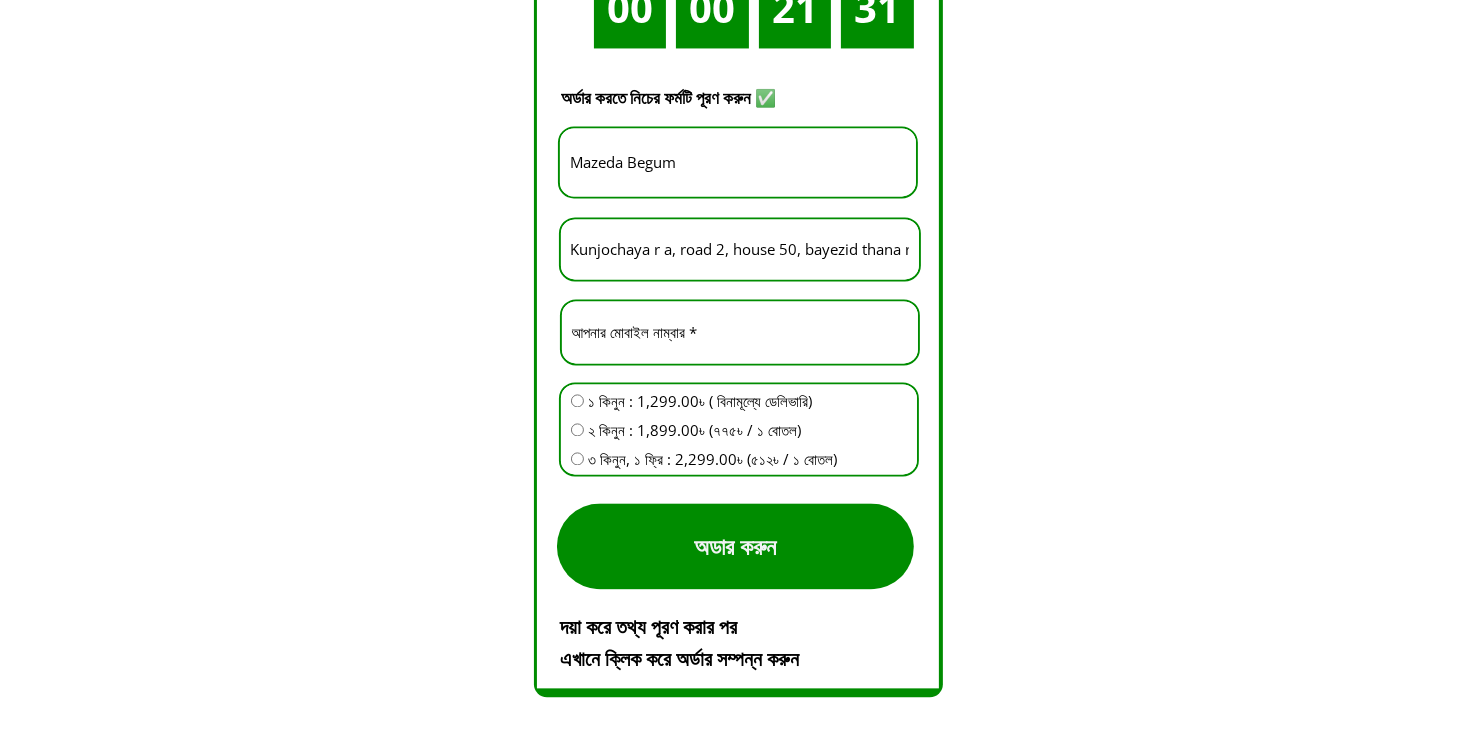 click on "00 00 21 31 Buy Now দিন ঘন্টা মিনিট সেকেন্ড আজ            ছাড় ৫৫% ১০-১৫ দিন নিয়মিত ব্যবহার করলে হাটু  ব্যথা, রগের টান, মাংসপেশিতে ব্যথা  কাধ ব্যথা, বাত ব্যথা, কোমর ব্যথা সহ সকল ব্যথা দূর হবে ইনশাল্লাহ। প্রায় ১৫০০০+ মানুষের হাঁটু ব্যথা, বাত ব্যথা, কাঁধ ব্যথা, হাড় ক্ষয়ের ব্যথা, পুরনো কোমর ব্যথা ভালো হয়েছে Al-Shifa Herbal Oil এর মাধ্যমে।  অর্ডার করুন প্রাকৃতিক উপাদান ব্যবহার করুন, ব্যথা মুক্ত ও নিরাপদ থাকুন।
১ মাস পর: 00 5" at bounding box center [737, 587] 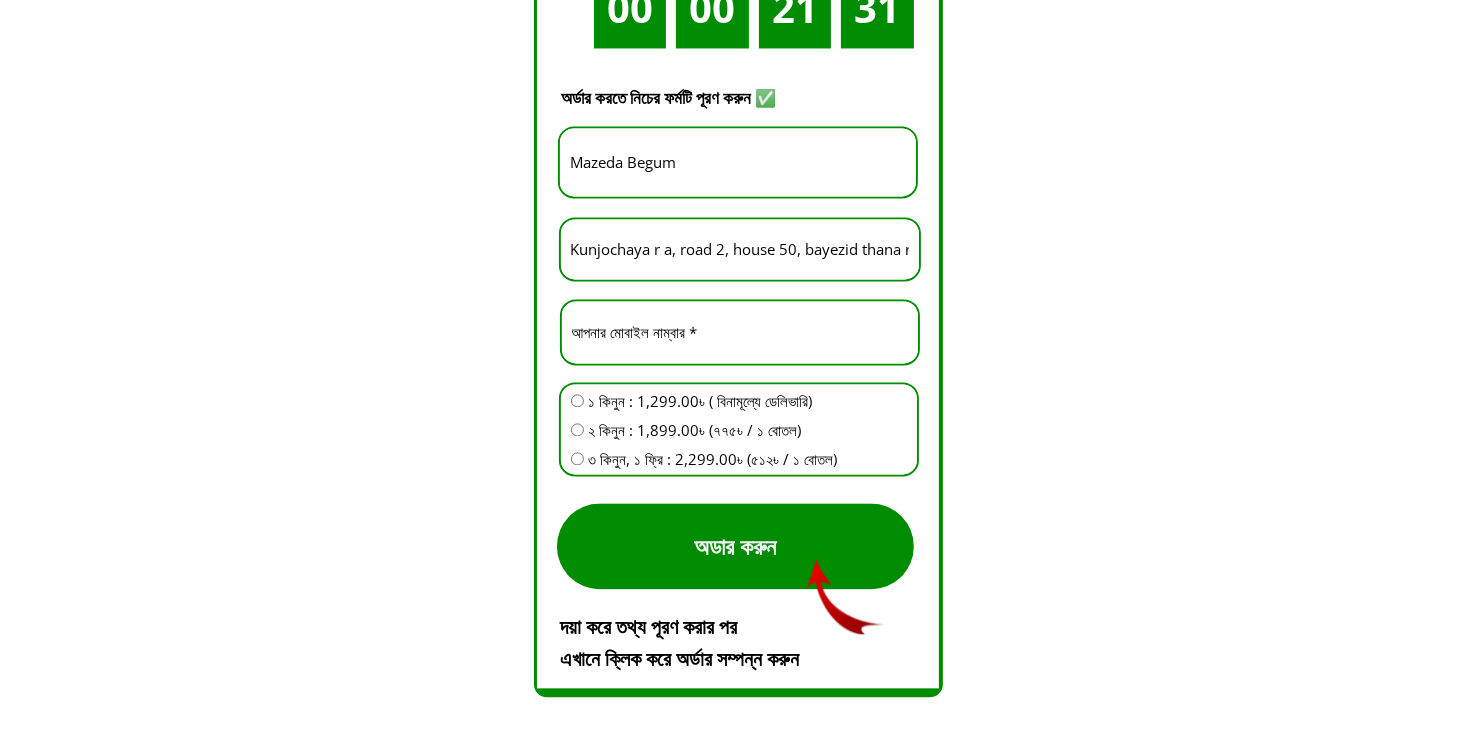 paste on "Hf Rashed" 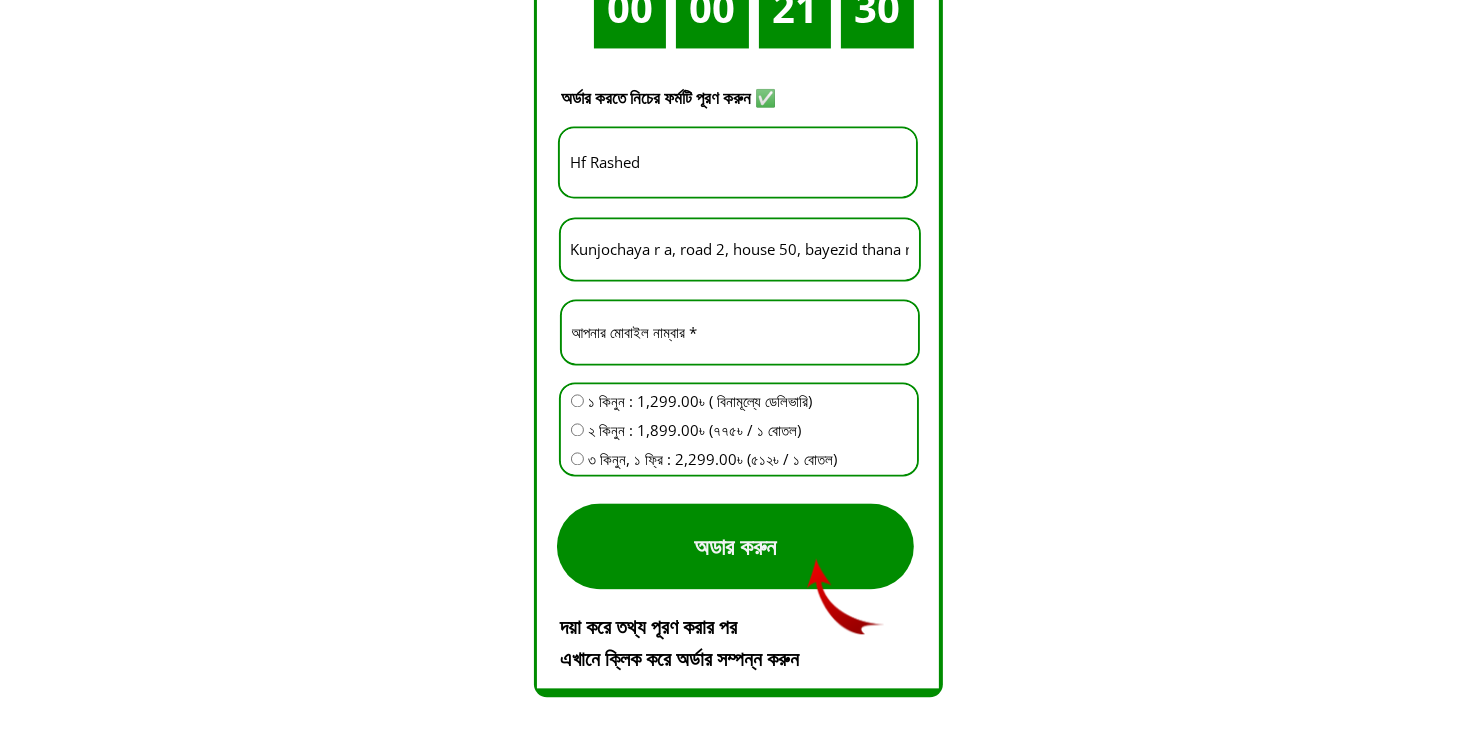 type on "Hf Rashed" 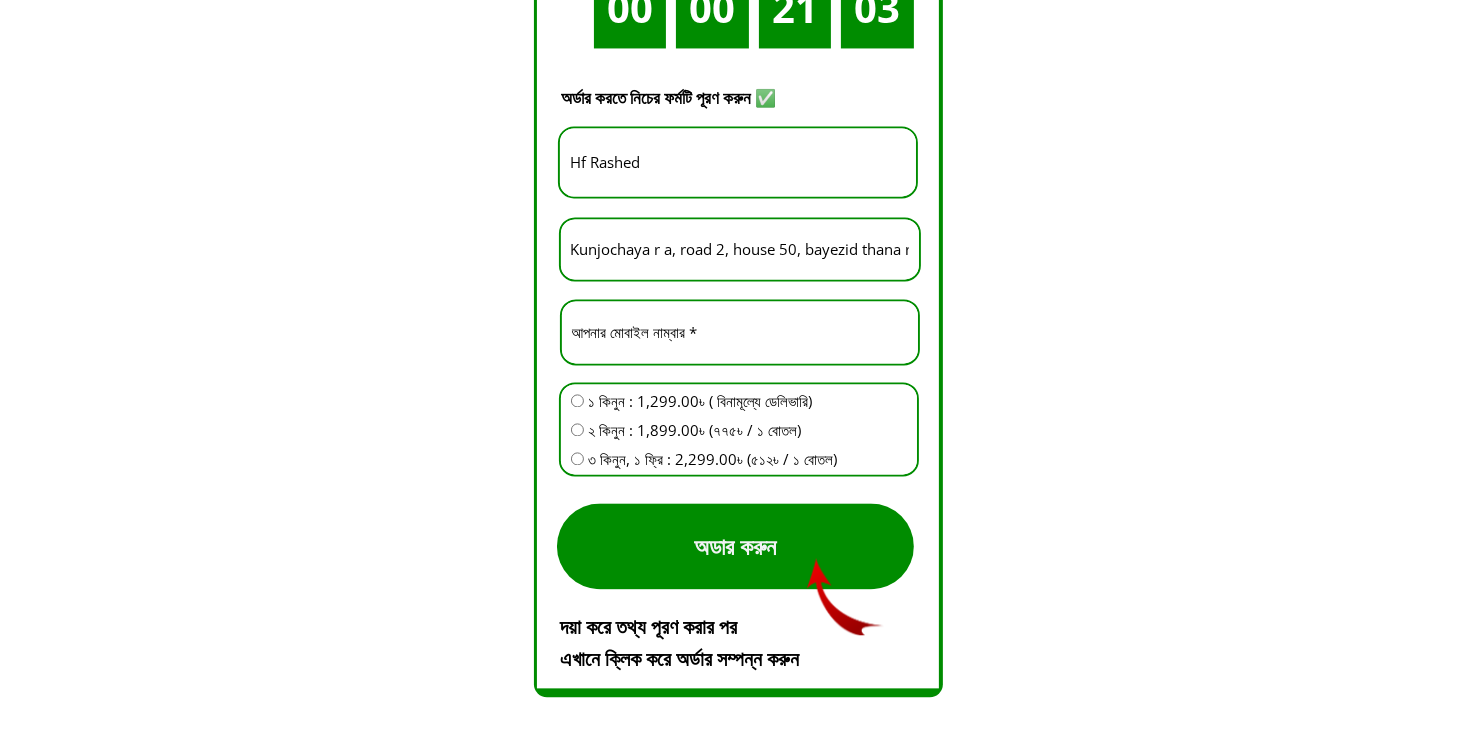 click on "[STREET], [NUMBER], [AREA], [THANA], [CITY]." at bounding box center [740, 249] 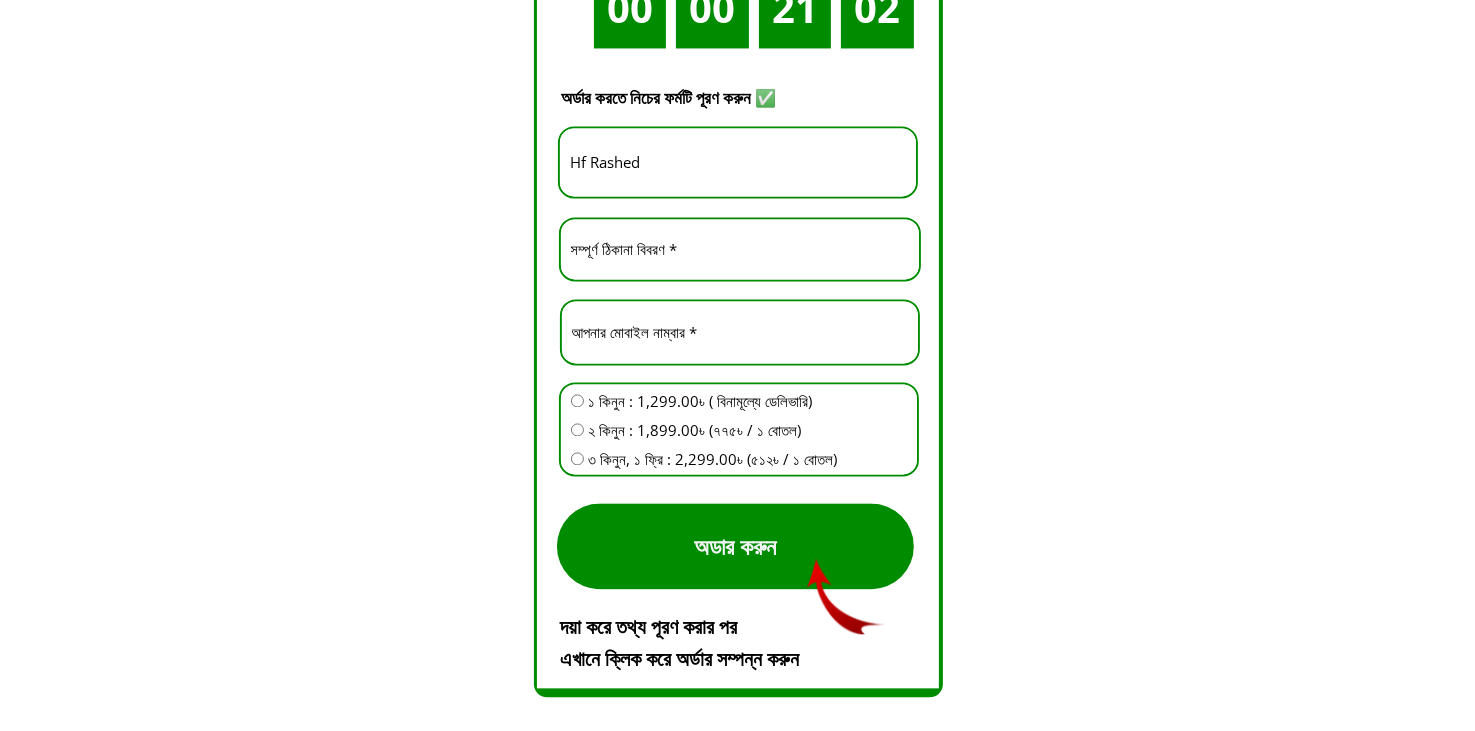 paste on "din wkiya tana Zilla cox bazar garam balokale fanbajar" 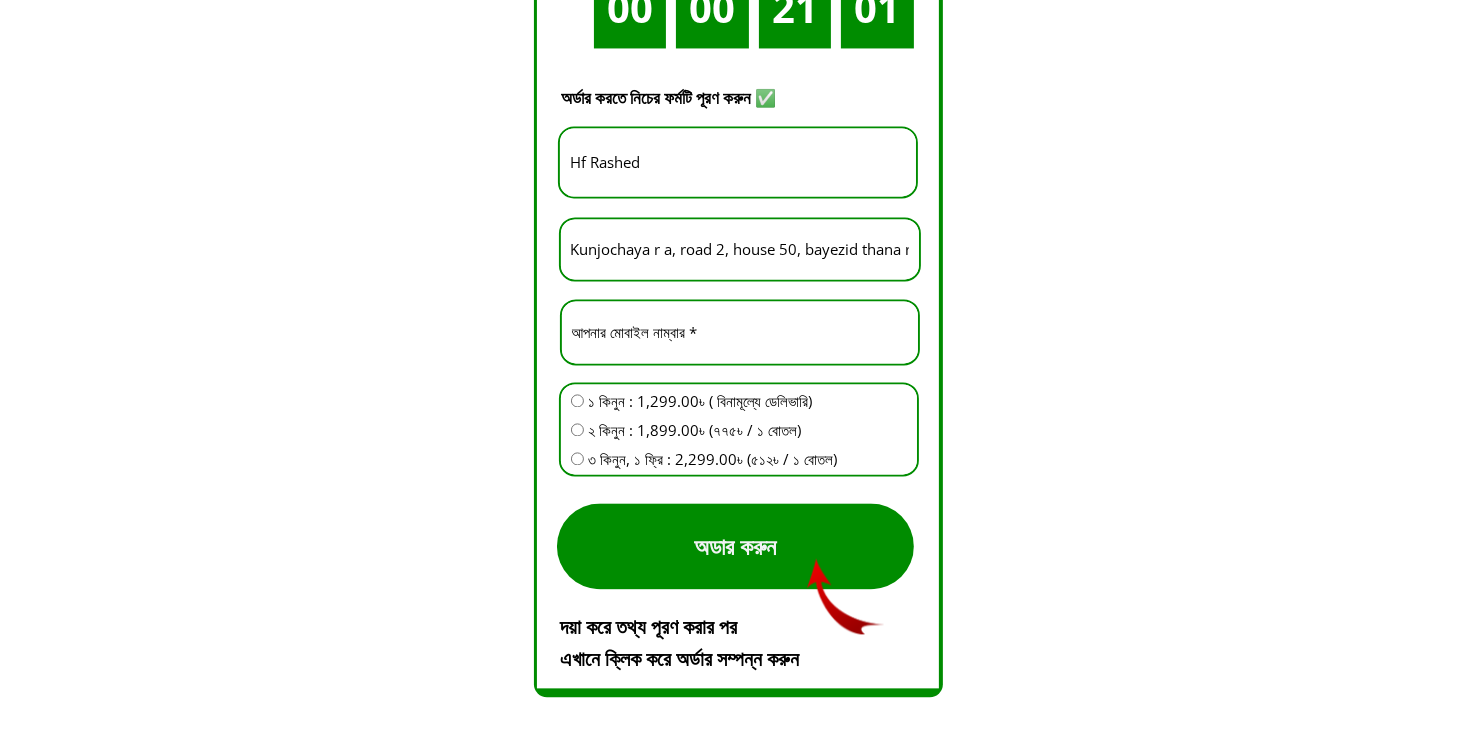scroll, scrollTop: 0, scrollLeft: 37, axis: horizontal 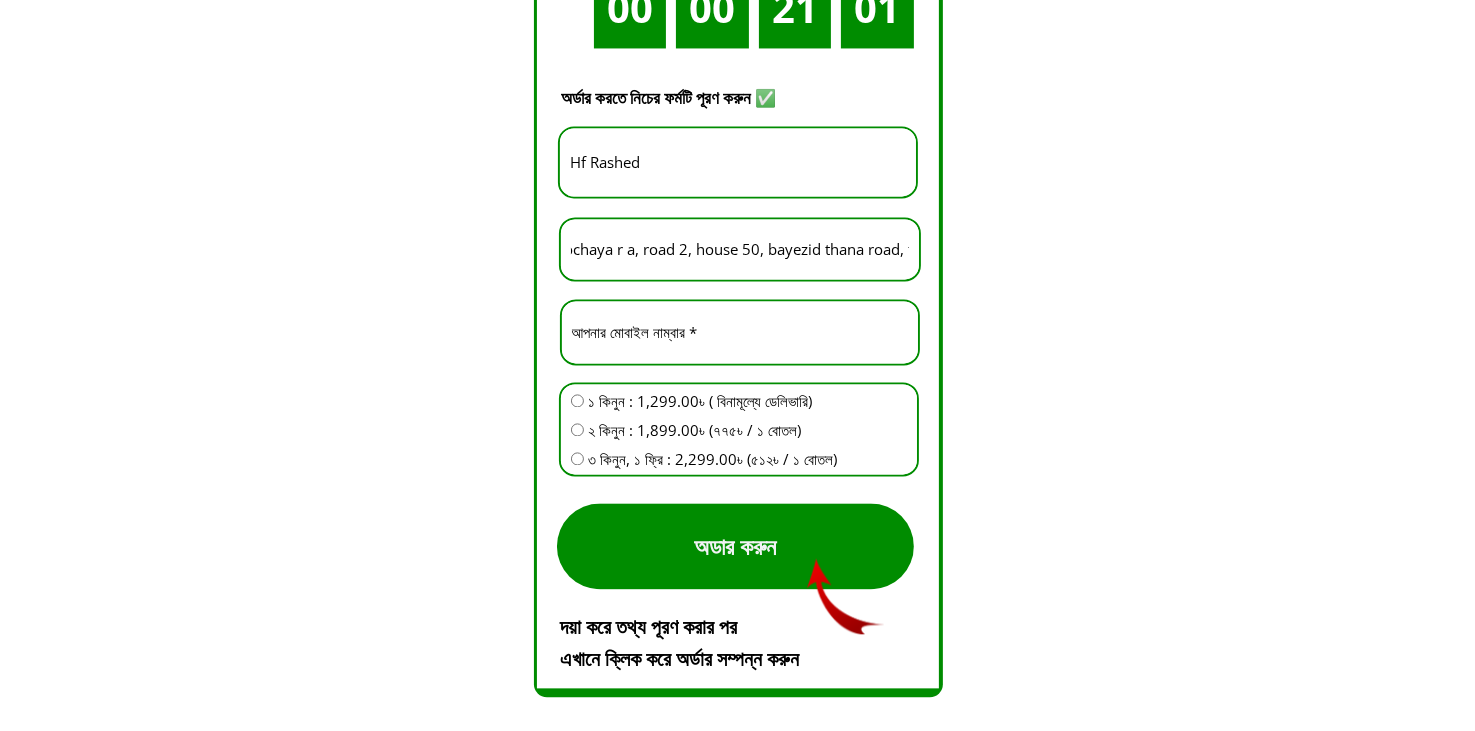 type on "din wkiya tana Zilla cox bazar garam balokale fanbajar" 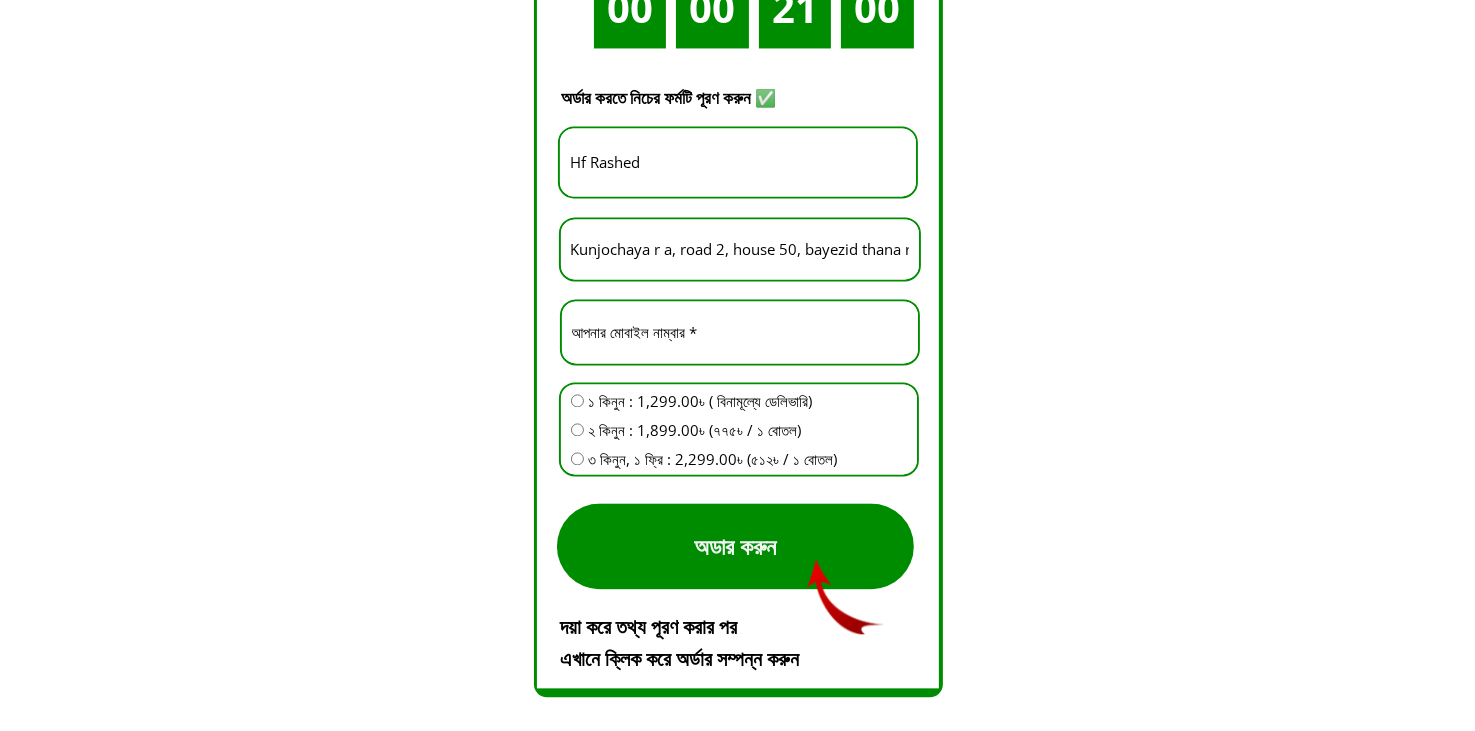drag, startPoint x: 721, startPoint y: 331, endPoint x: 504, endPoint y: 340, distance: 217.18655 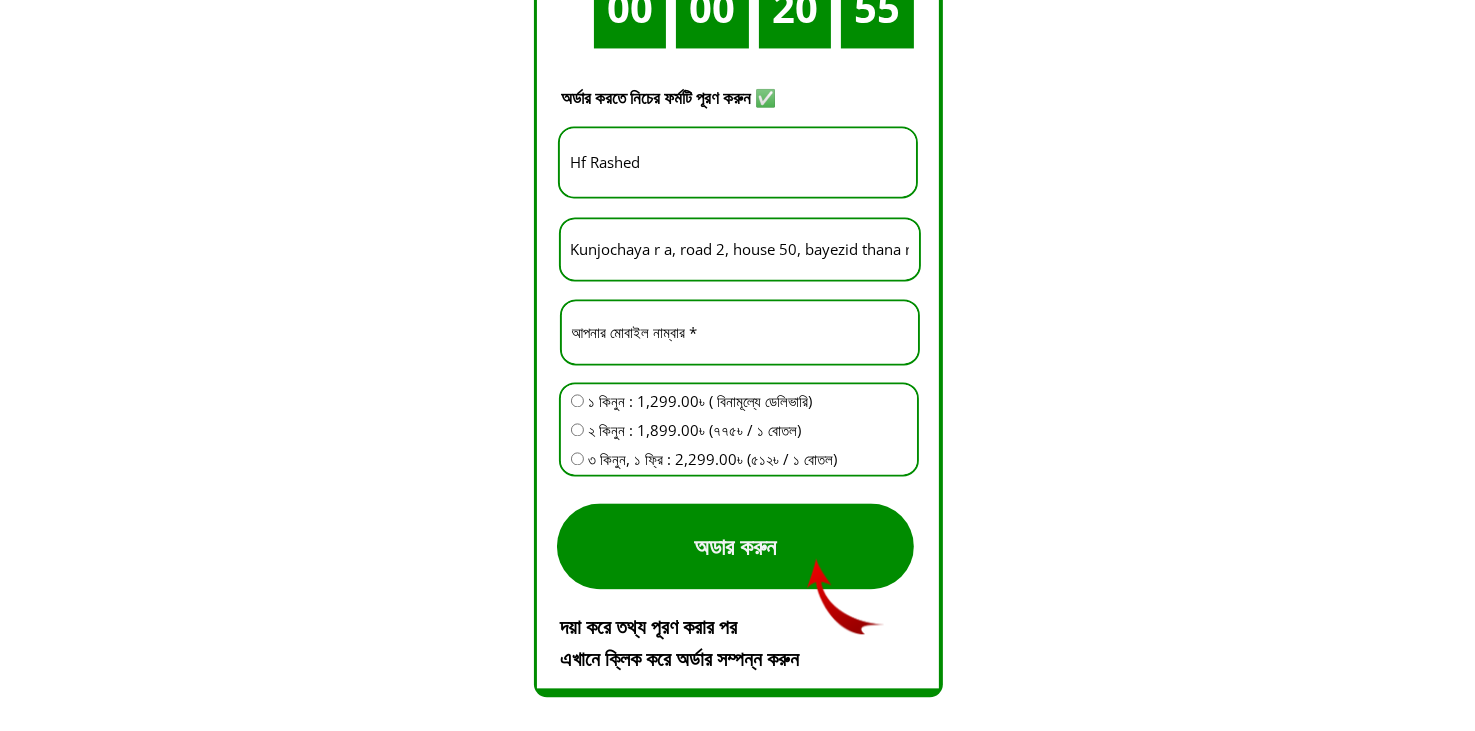 paste on "73743786" 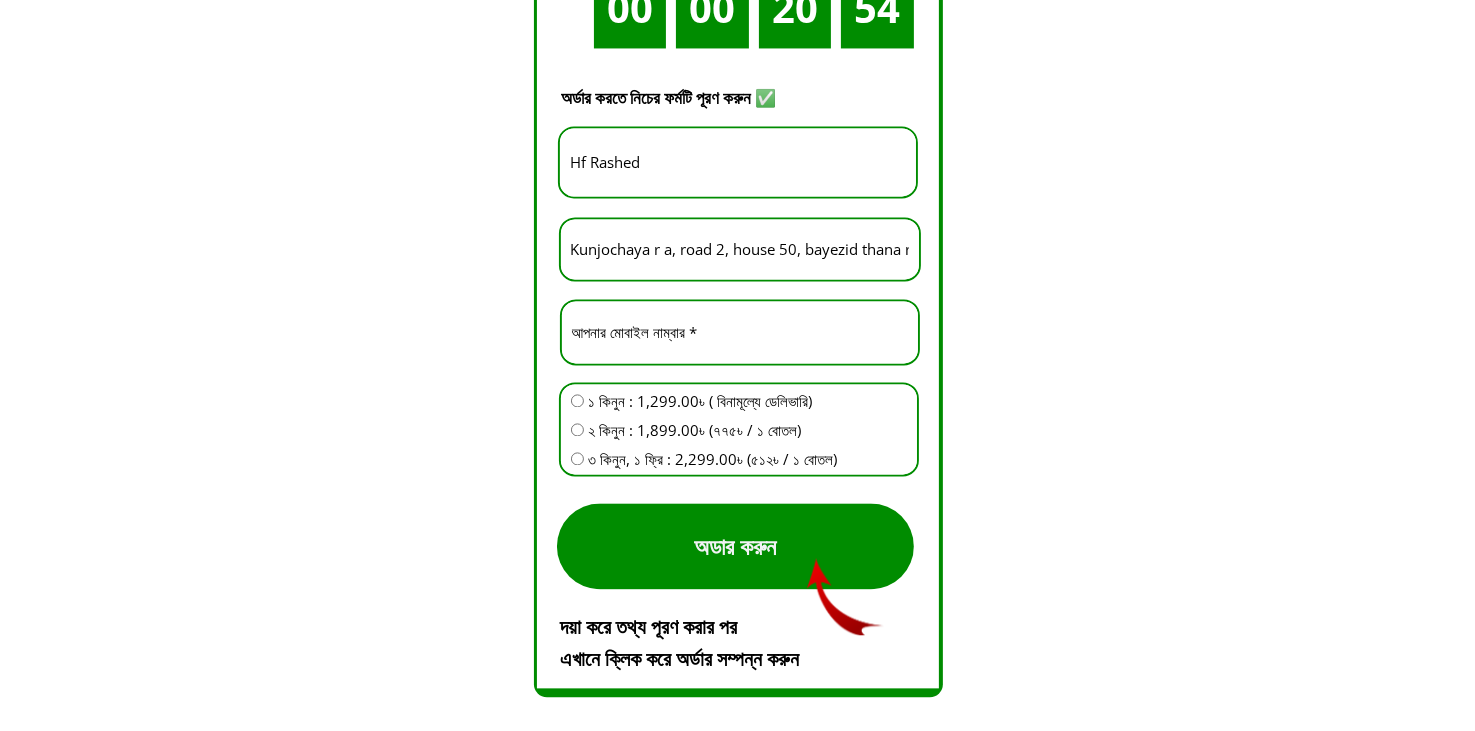 type on "01873743786" 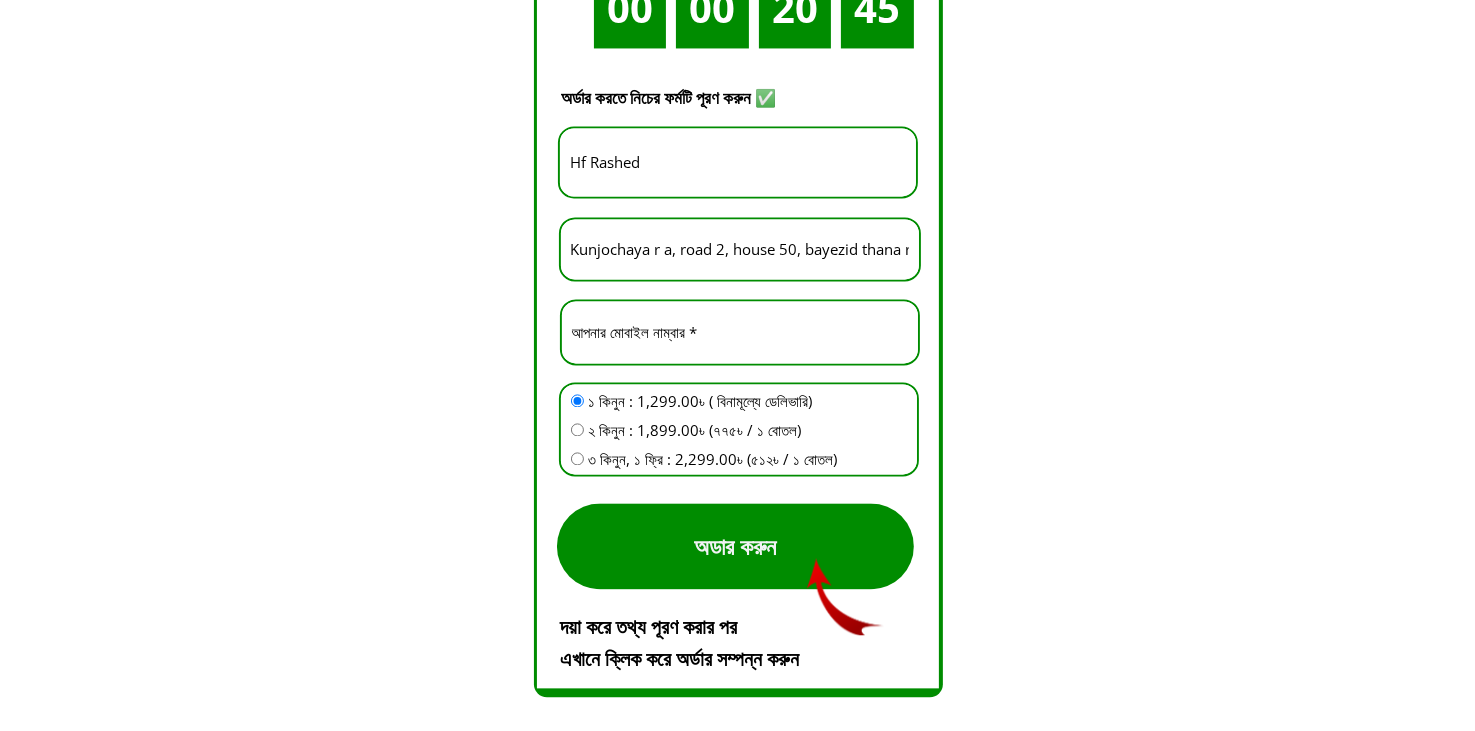 click on "অডার করুন" at bounding box center [735, 546] 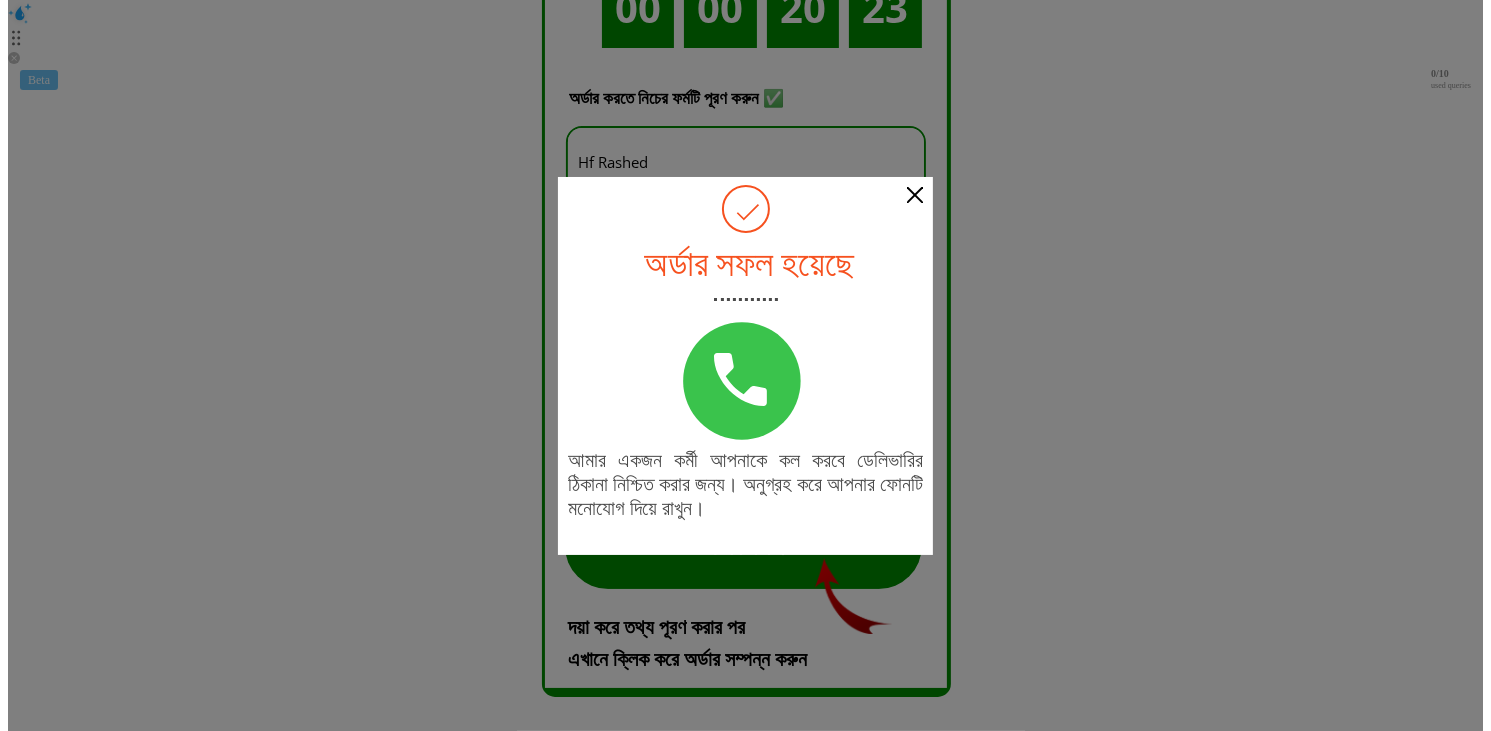 scroll, scrollTop: 0, scrollLeft: 0, axis: both 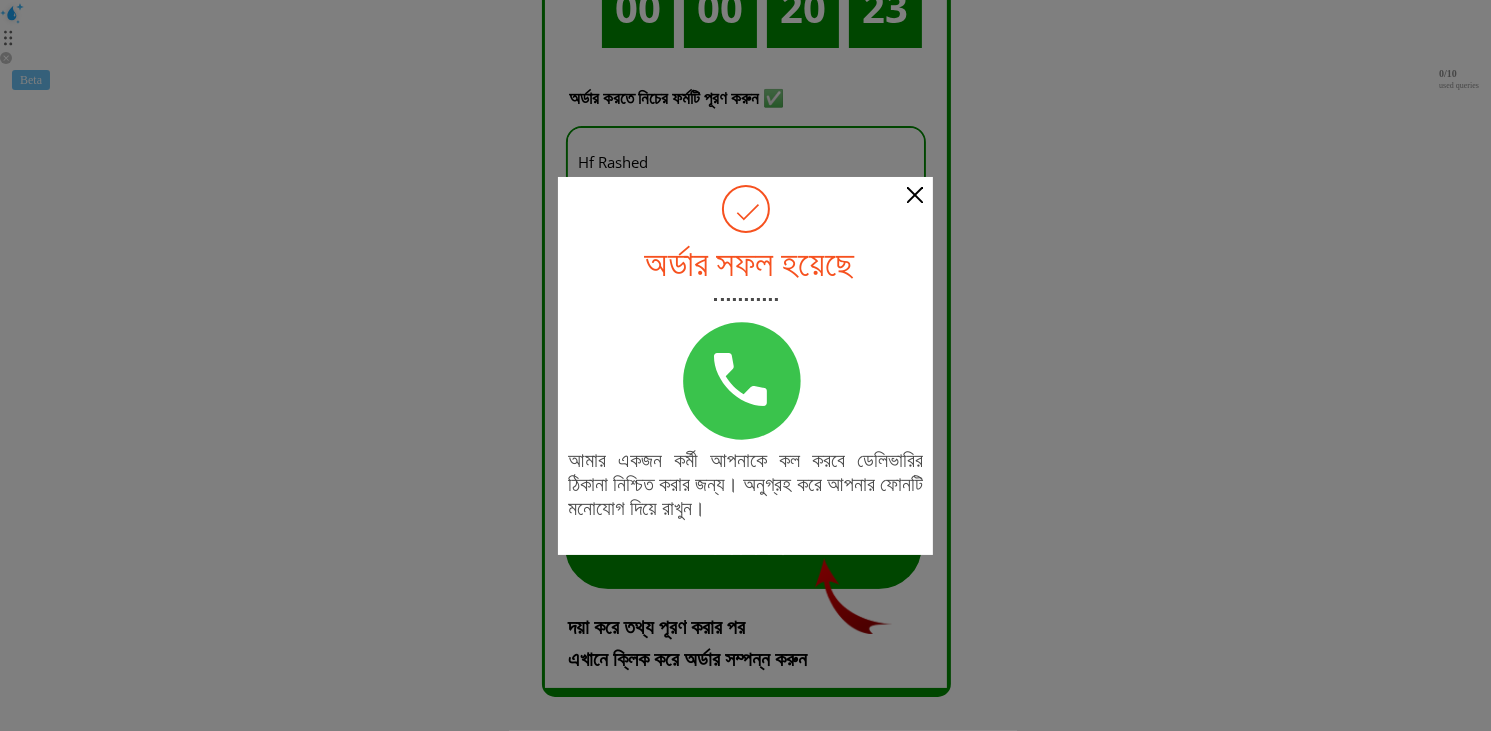 click at bounding box center [745, 365] 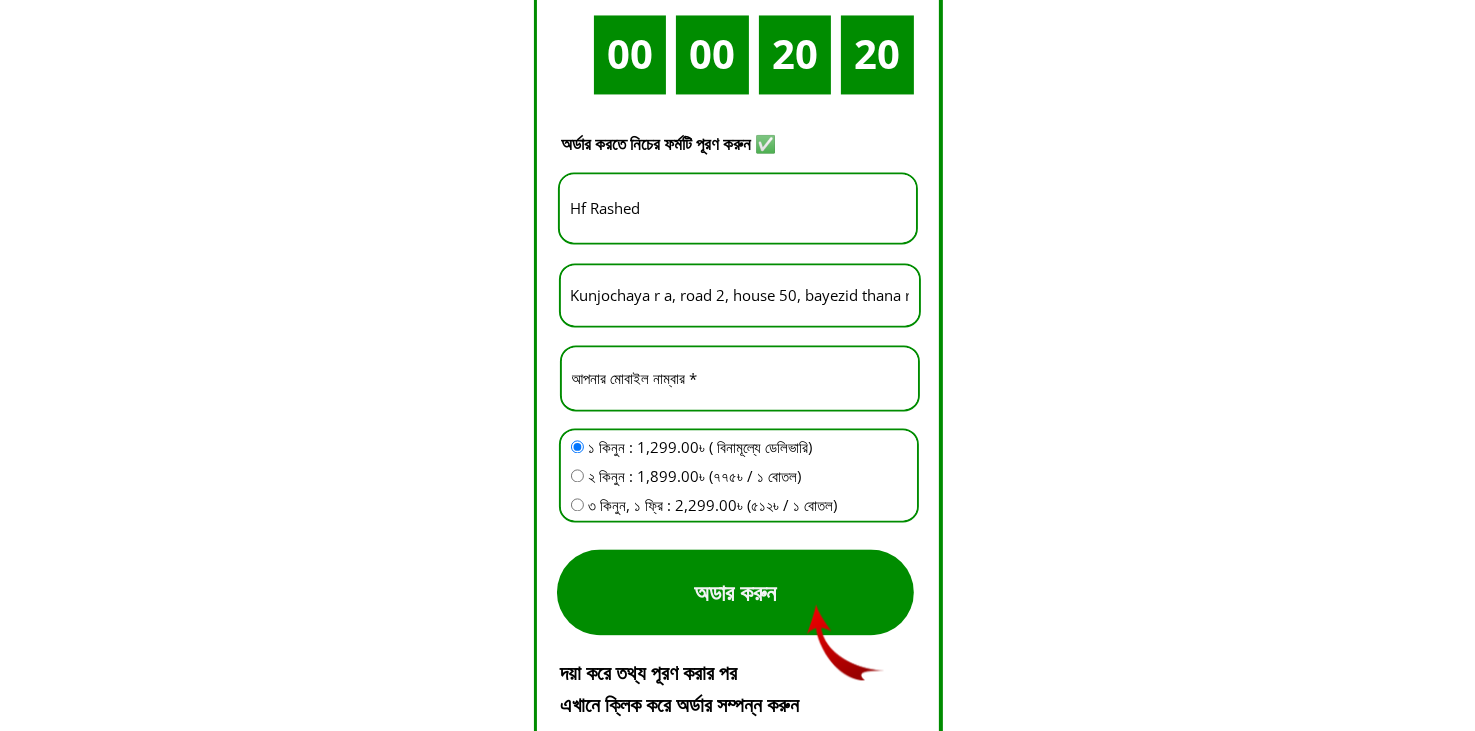 scroll, scrollTop: 3900, scrollLeft: 0, axis: vertical 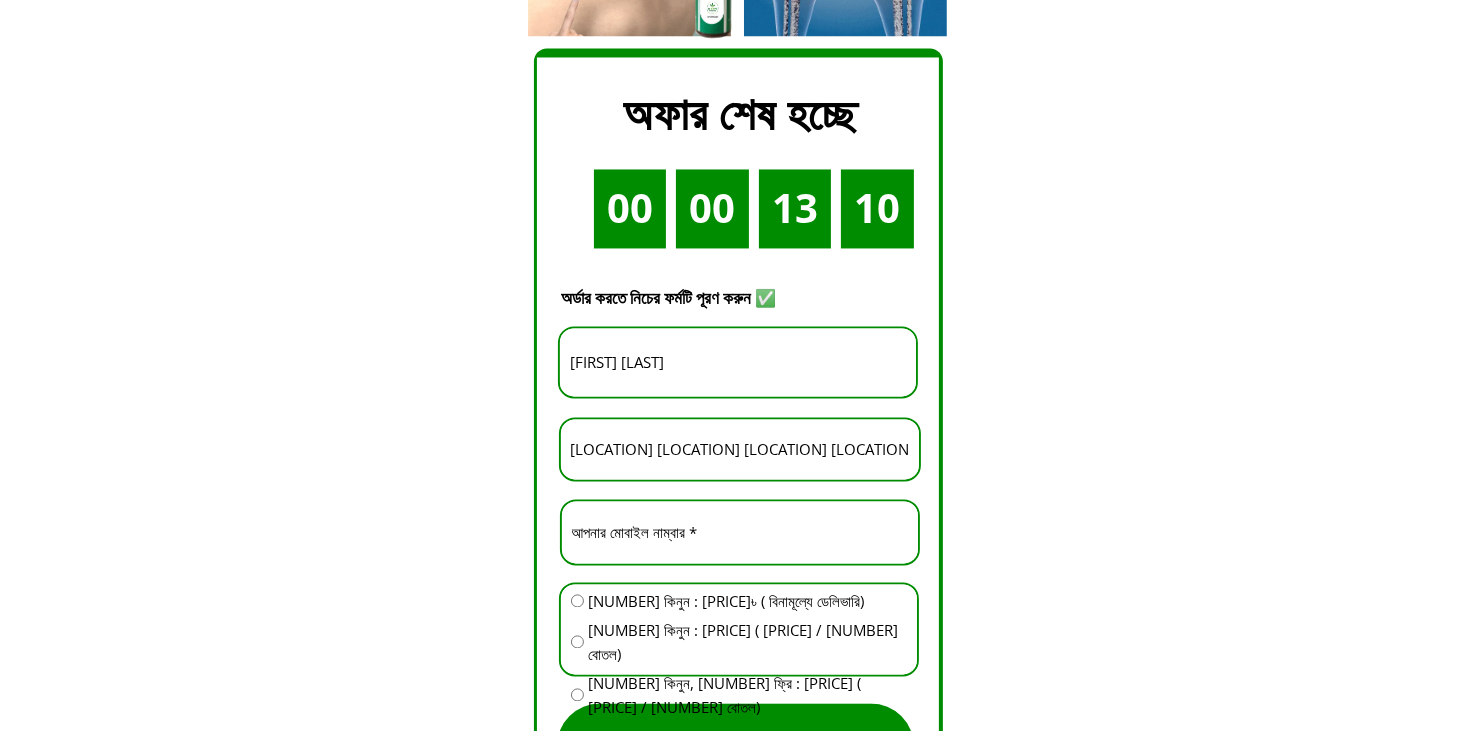 drag, startPoint x: 661, startPoint y: 369, endPoint x: 490, endPoint y: 369, distance: 171 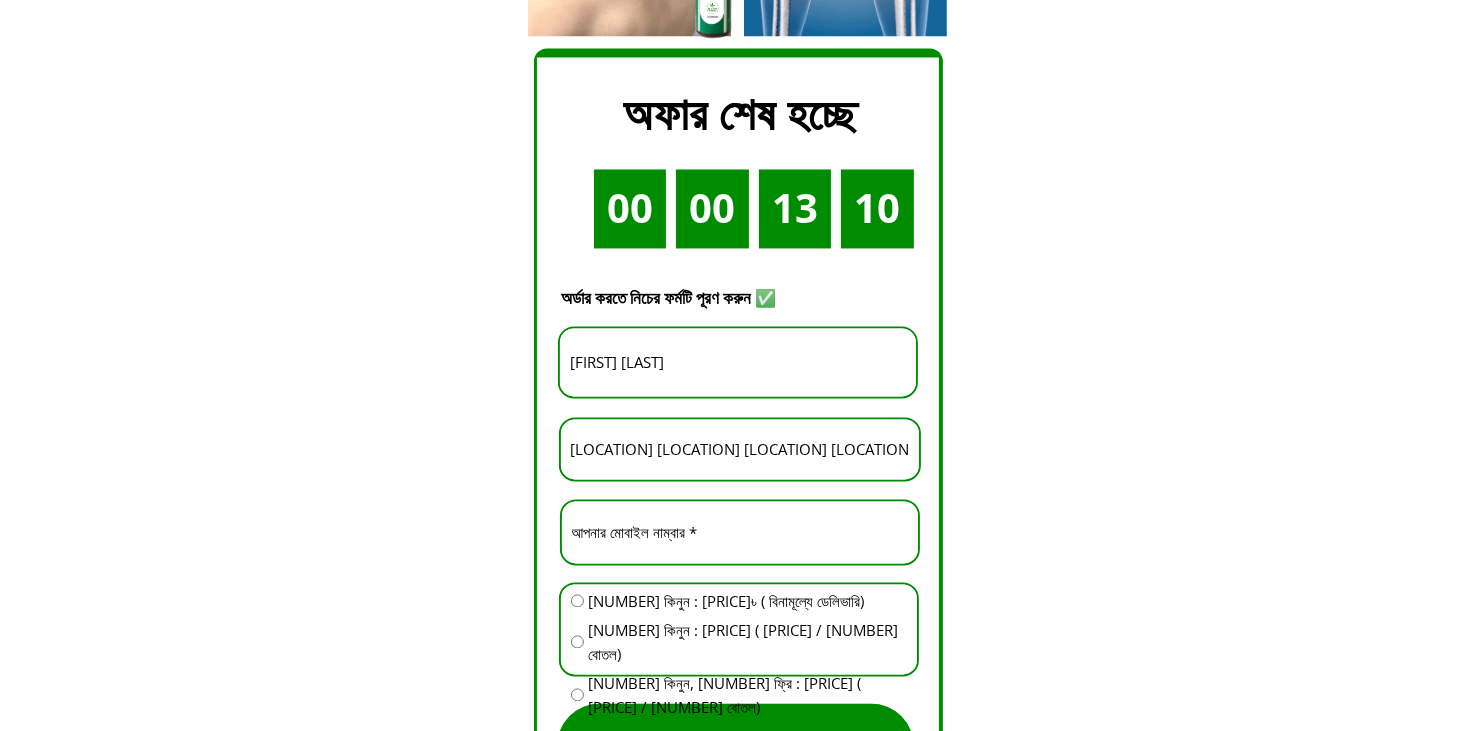 click on "00 00 13 10 Buy Now দিন ঘন্টা মিনিট সেকেন্ড আজ            ছাড় ৫৫% ১০-১৫ দিন নিয়মিত ব্যবহার করলে হাটু  ব্যথা, রগের টান, মাংসপেশিতে ব্যথা  কাধ ব্যথা, বাত ব্যথা, কোমর ব্যথা সহ সকল ব্যথা দূর হবে ইনশাল্লাহ। প্রায় ১৫০০০+ মানুষের হাঁটু ব্যথা, বাত ব্যথা, কাঁধ ব্যথা, হাড় ক্ষয়ের ব্যথা, পুরনো কোমর ব্যথা ভালো হয়েছে Al-Shifa Herbal Oil এর মাধ্যমে।  অর্ডার করুন প্রাকৃতিক উপাদান ব্যবহার করুন, ব্যথা মুক্ত ও নিরাপদ থাকুন।
১ মাস পর: 00 5" at bounding box center [737, 787] 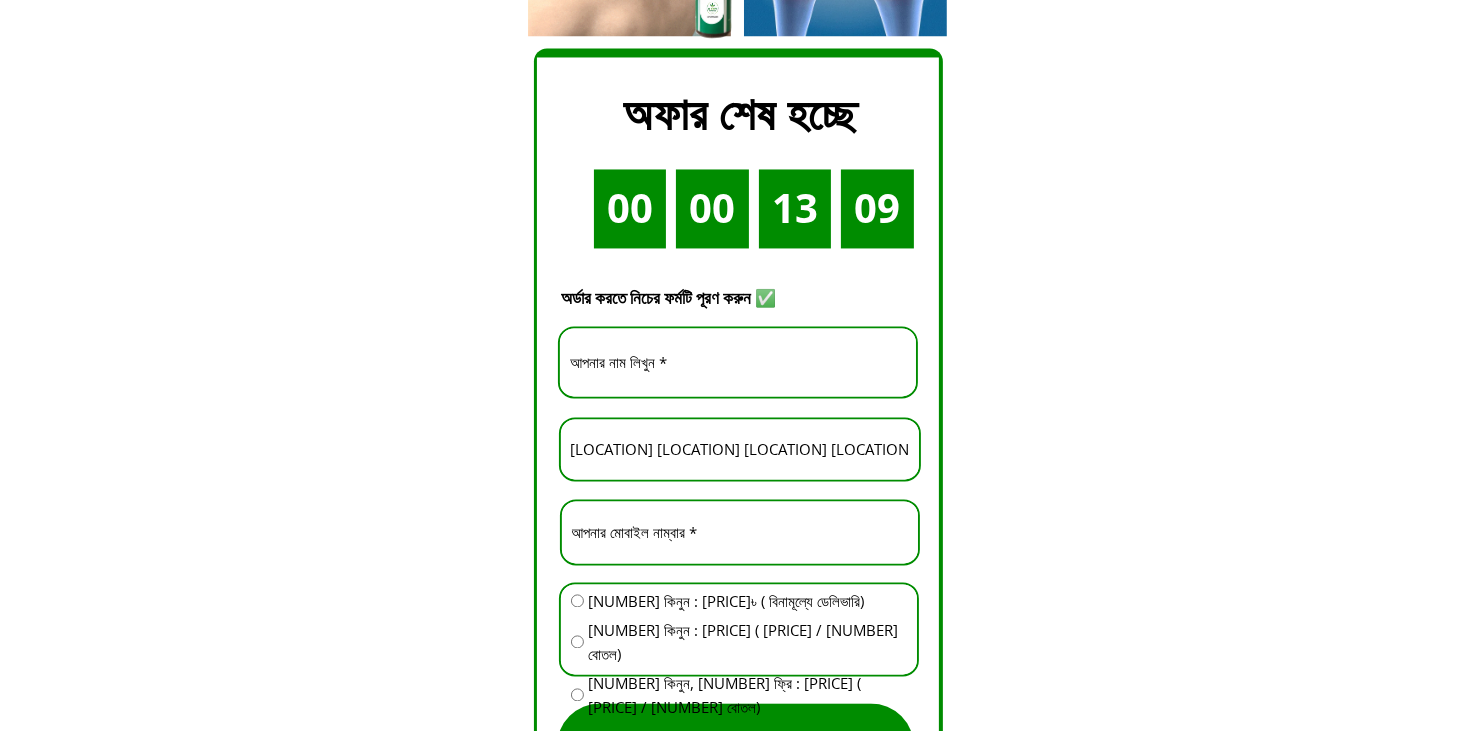 paste on "ইমন" 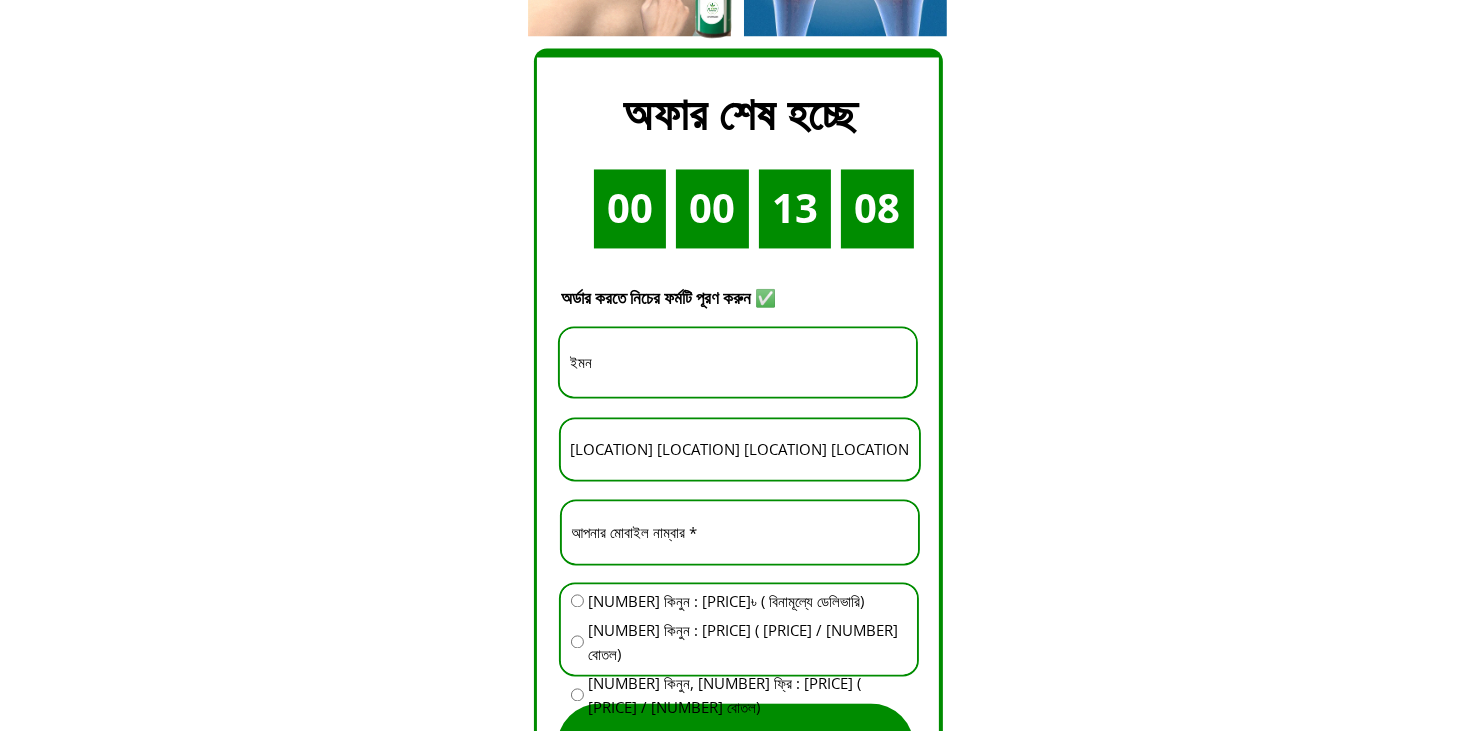 type on "ইমন" 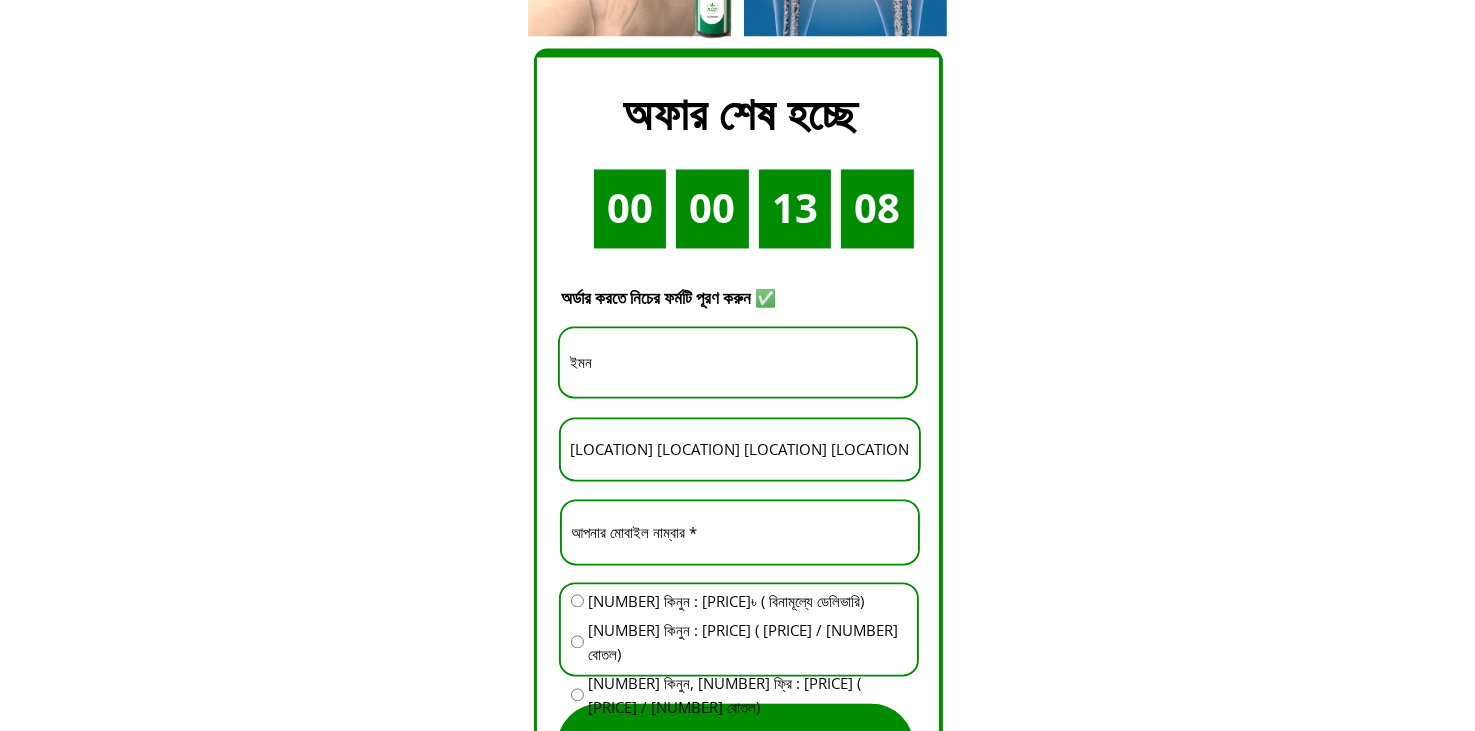 click on "din wkiya tana Zilla cox bazar garam balokale fanbajar" at bounding box center (740, 449) 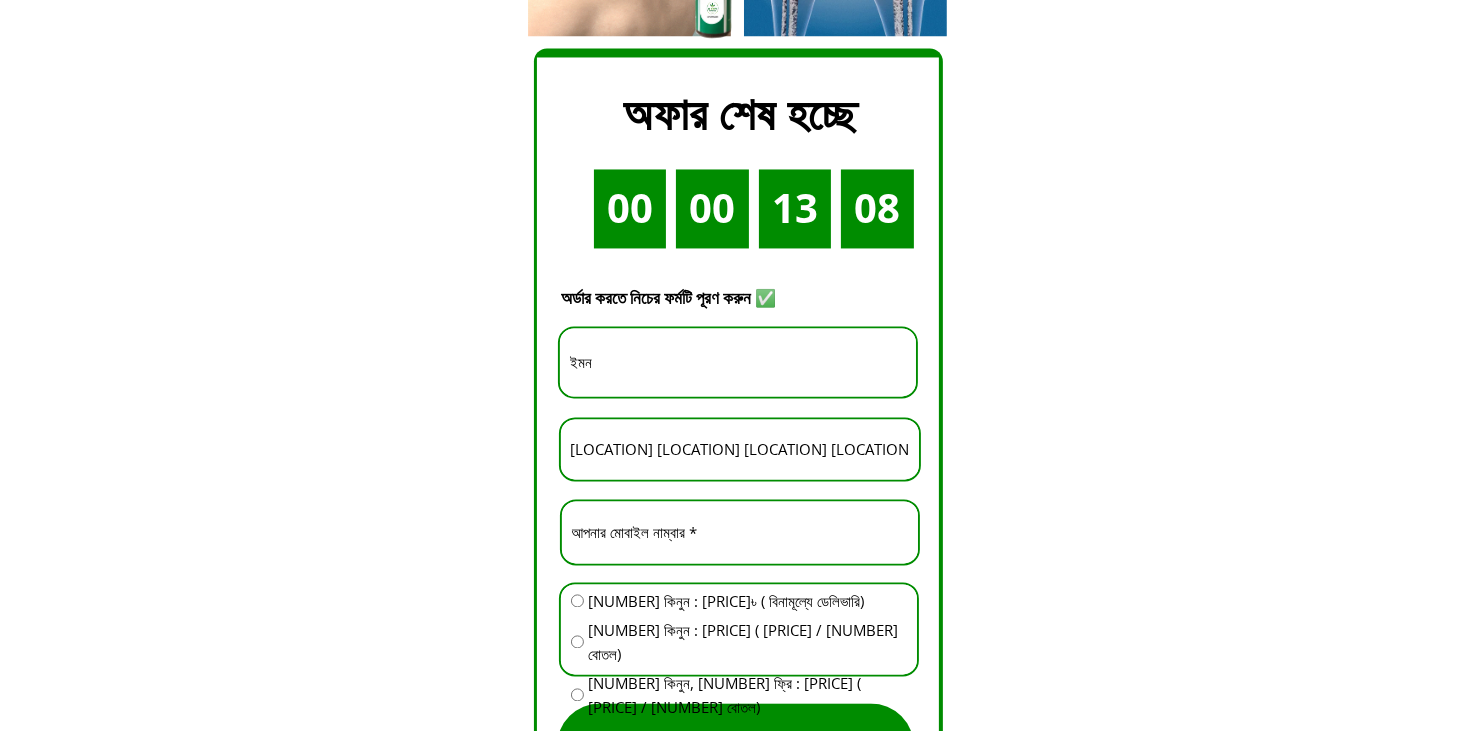 click on "din wkiya tana Zilla cox bazar garam balokale fanbajar" at bounding box center [740, 449] 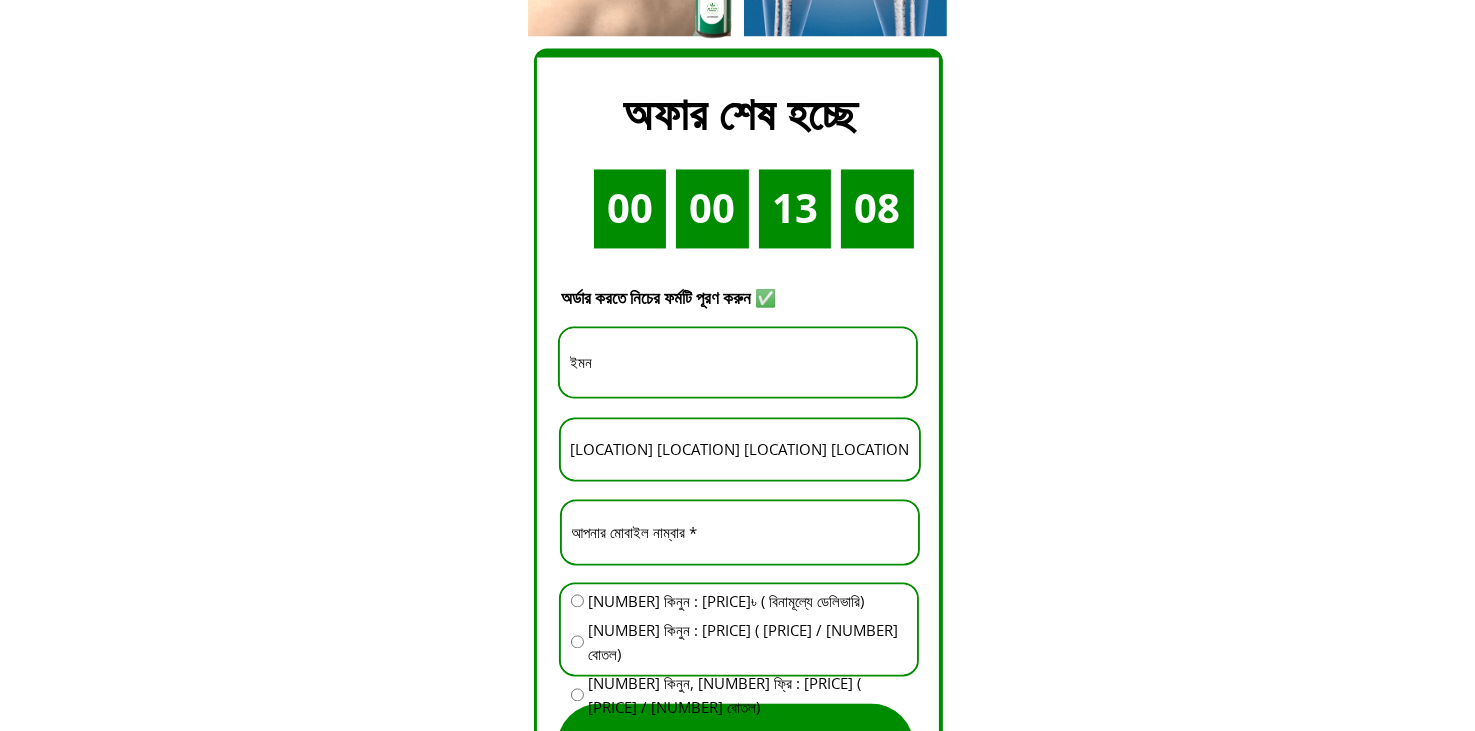 click on "din wkiya tana Zilla cox bazar garam balokale fanbajar" at bounding box center [740, 449] 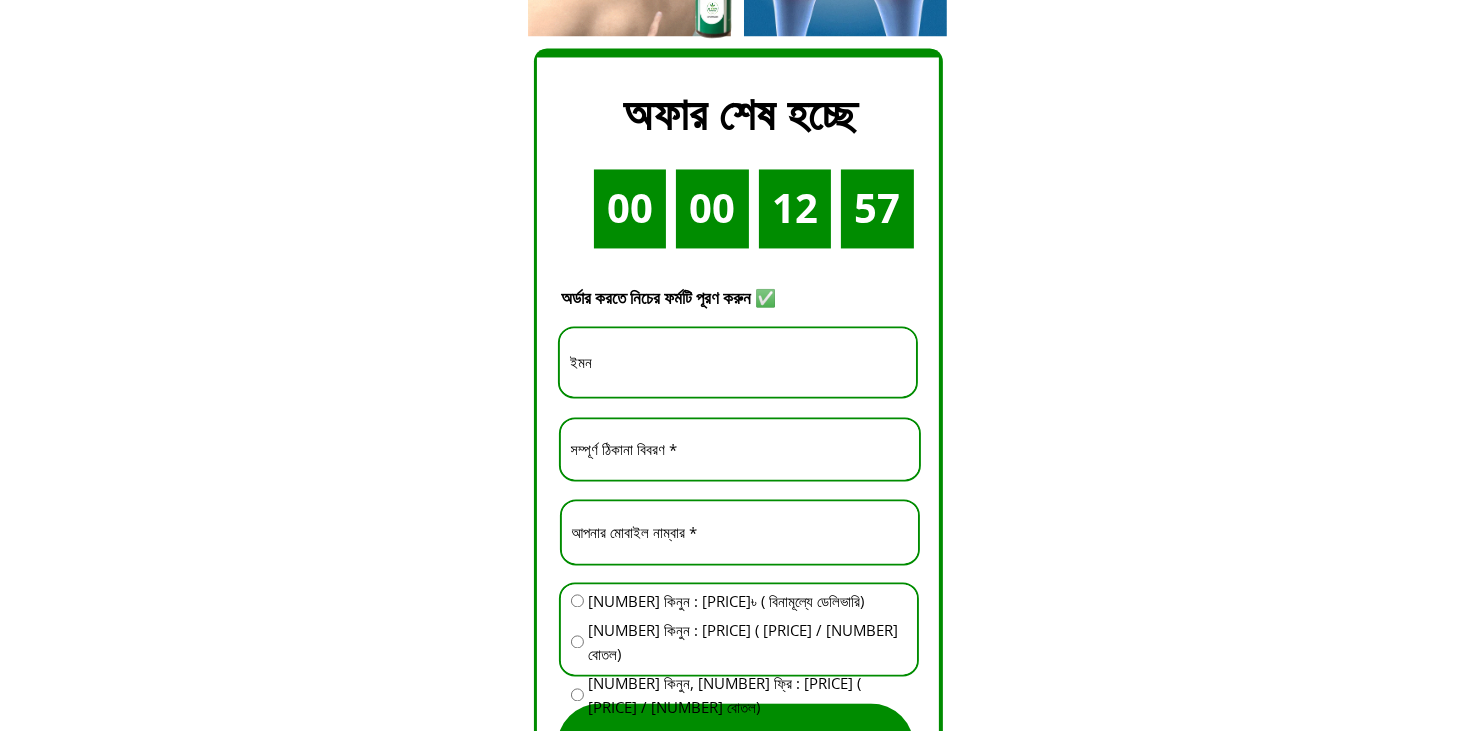 paste on "অনন্ত বাজার, পাবনা" 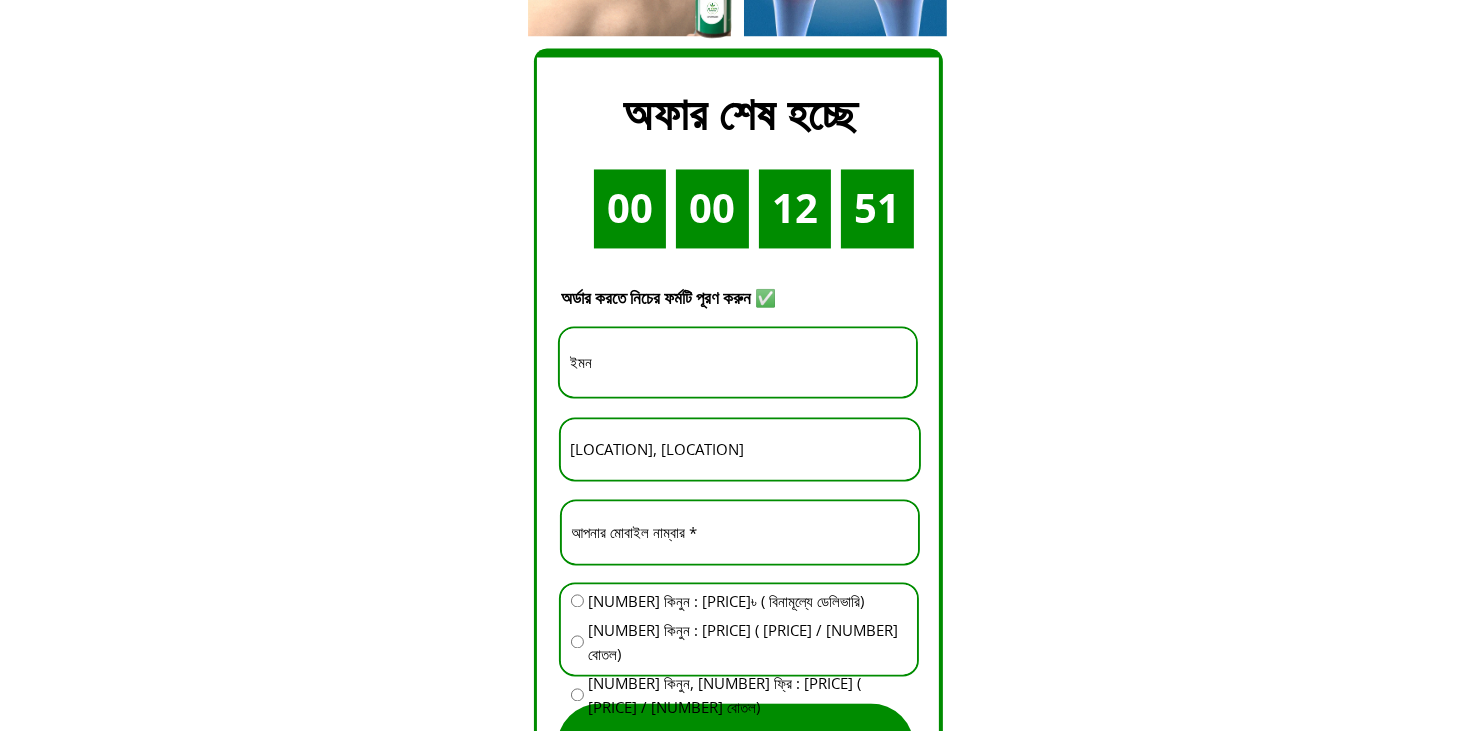 type on "অনন্ত বাজার, পাবনা" 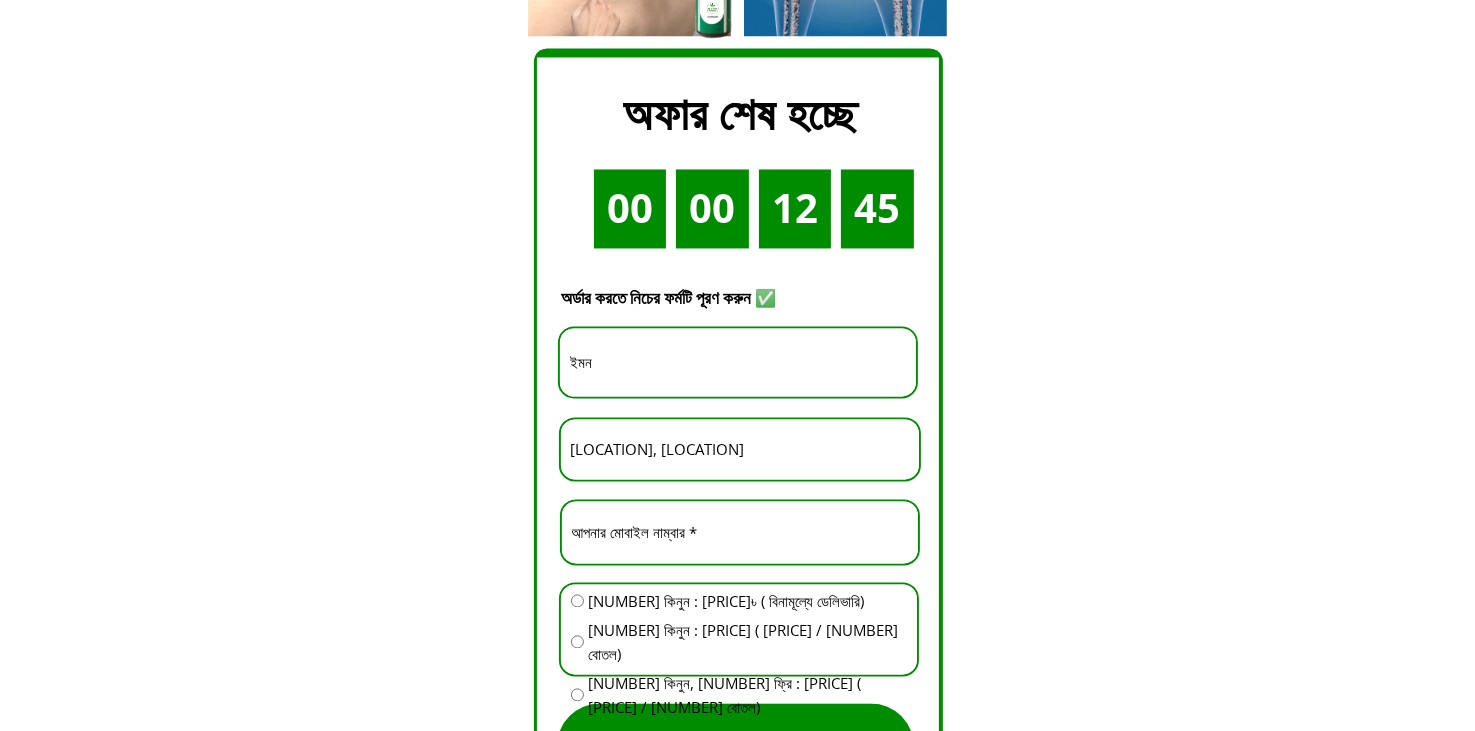 drag, startPoint x: 693, startPoint y: 536, endPoint x: 500, endPoint y: 553, distance: 193.74725 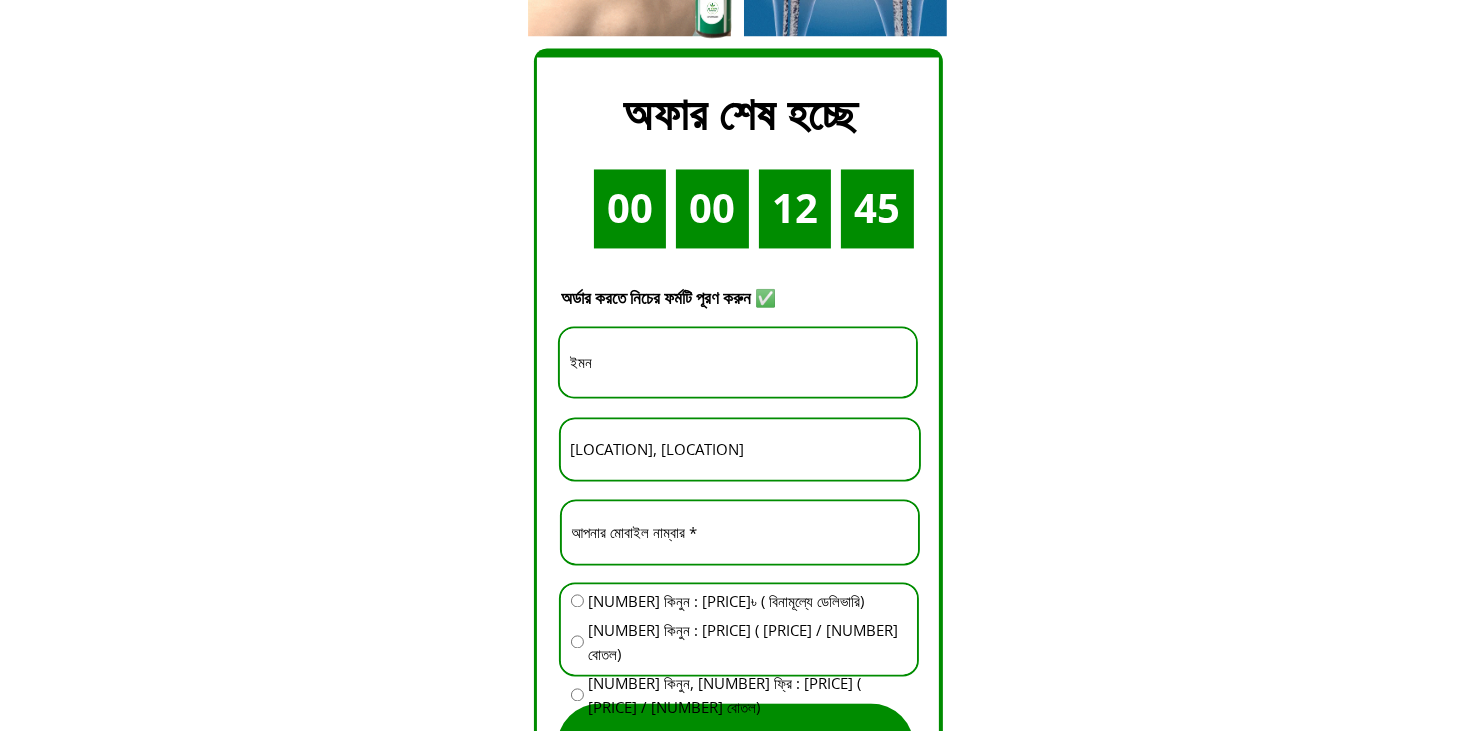 click on "00 00 12 45 Buy Now দিন ঘন্টা মিনিট সেকেন্ড আজ            ছাড় ৫৫% ১০-১৫ দিন নিয়মিত ব্যবহার করলে হাটু  ব্যথা, রগের টান, মাংসপেশিতে ব্যথা  কাধ ব্যথা, বাত ব্যথা, কোমর ব্যথা সহ সকল ব্যথা দূর হবে ইনশাল্লাহ। প্রায় ১৫০০০+ মানুষের হাঁটু ব্যথা, বাত ব্যথা, কাঁধ ব্যথা, হাড় ক্ষয়ের ব্যথা, পুরনো কোমর ব্যথা ভালো হয়েছে Al-Shifa Herbal Oil এর মাধ্যমে।  অর্ডার করুন প্রাকৃতিক উপাদান ব্যবহার করুন, ব্যথা মুক্ত ও নিরাপদ থাকুন।
১ মাস পর: 00 5" at bounding box center (737, 787) 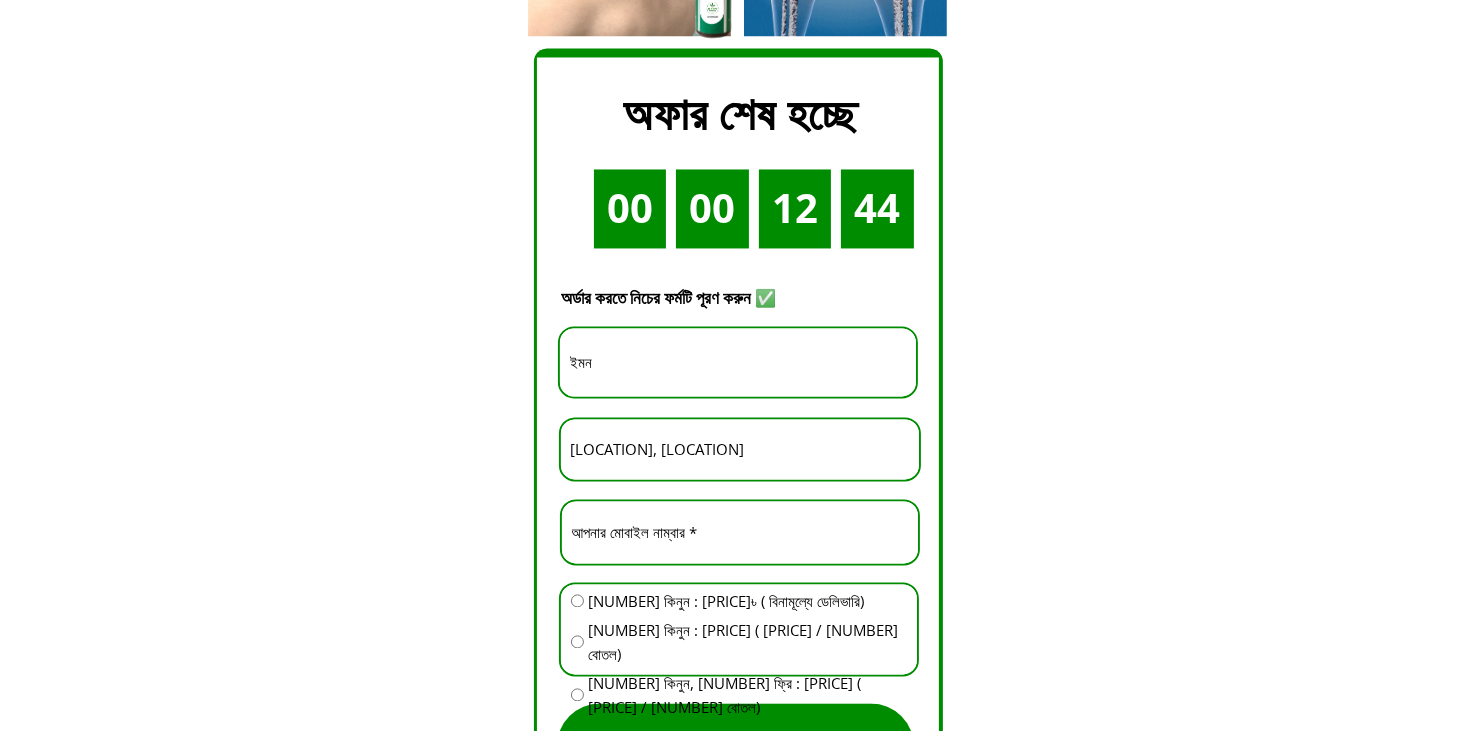 paste on "01903985532" 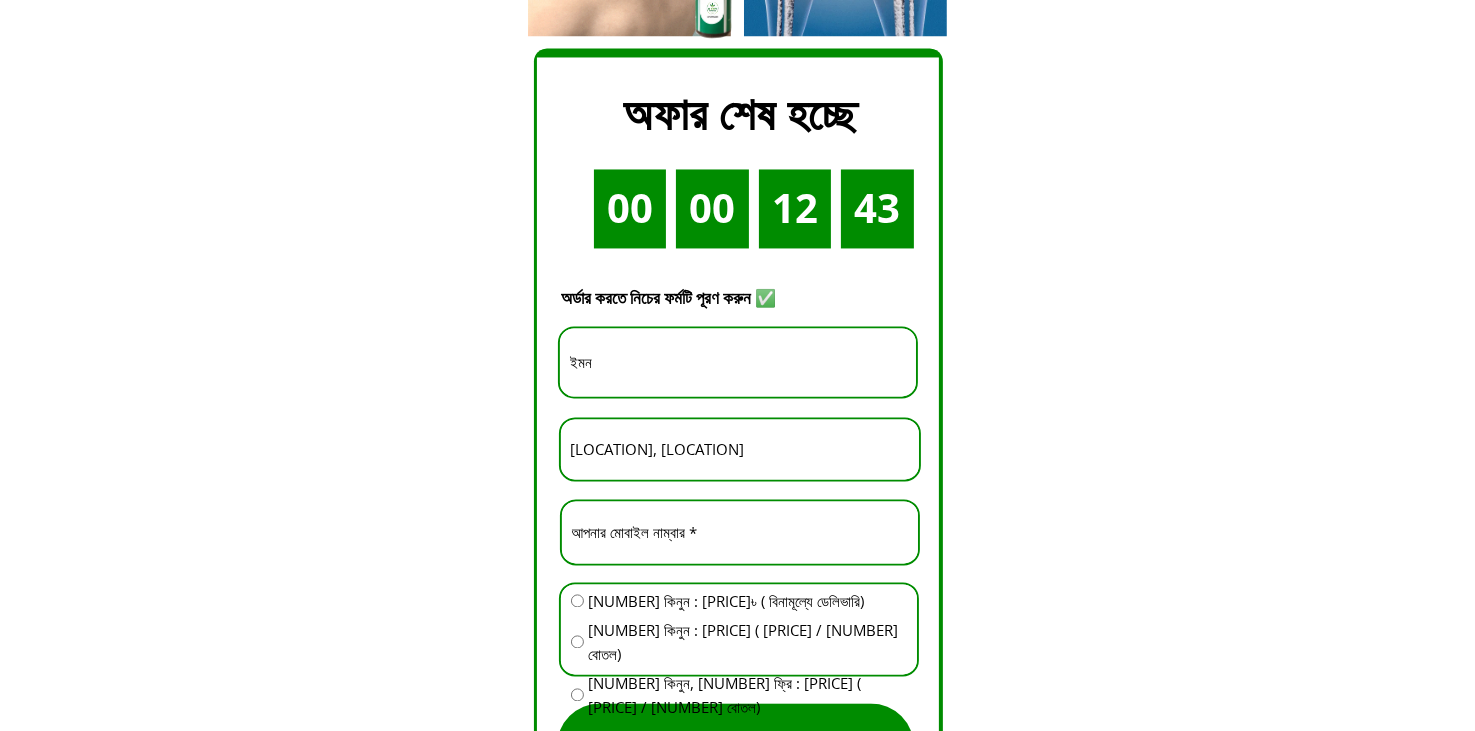type on "01903985532" 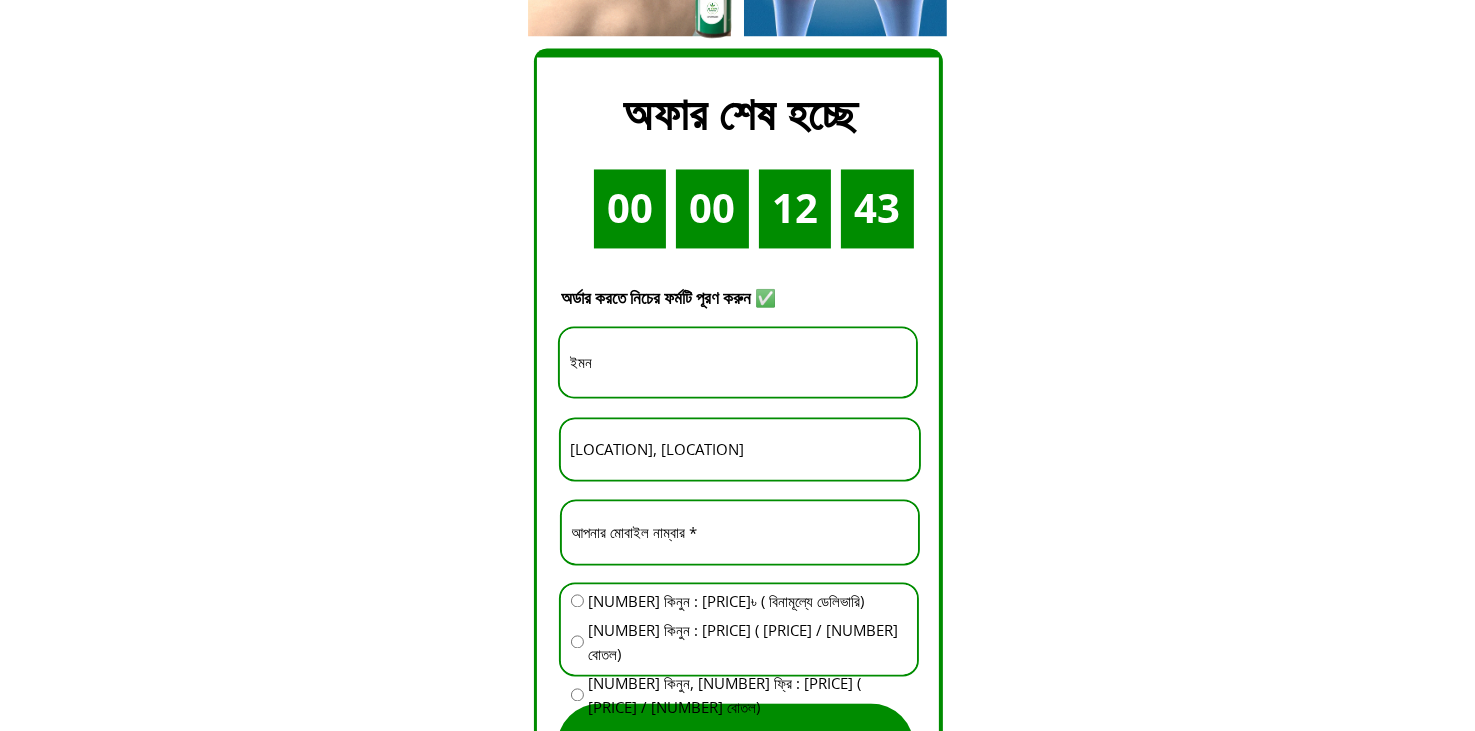 click at bounding box center (577, 600) 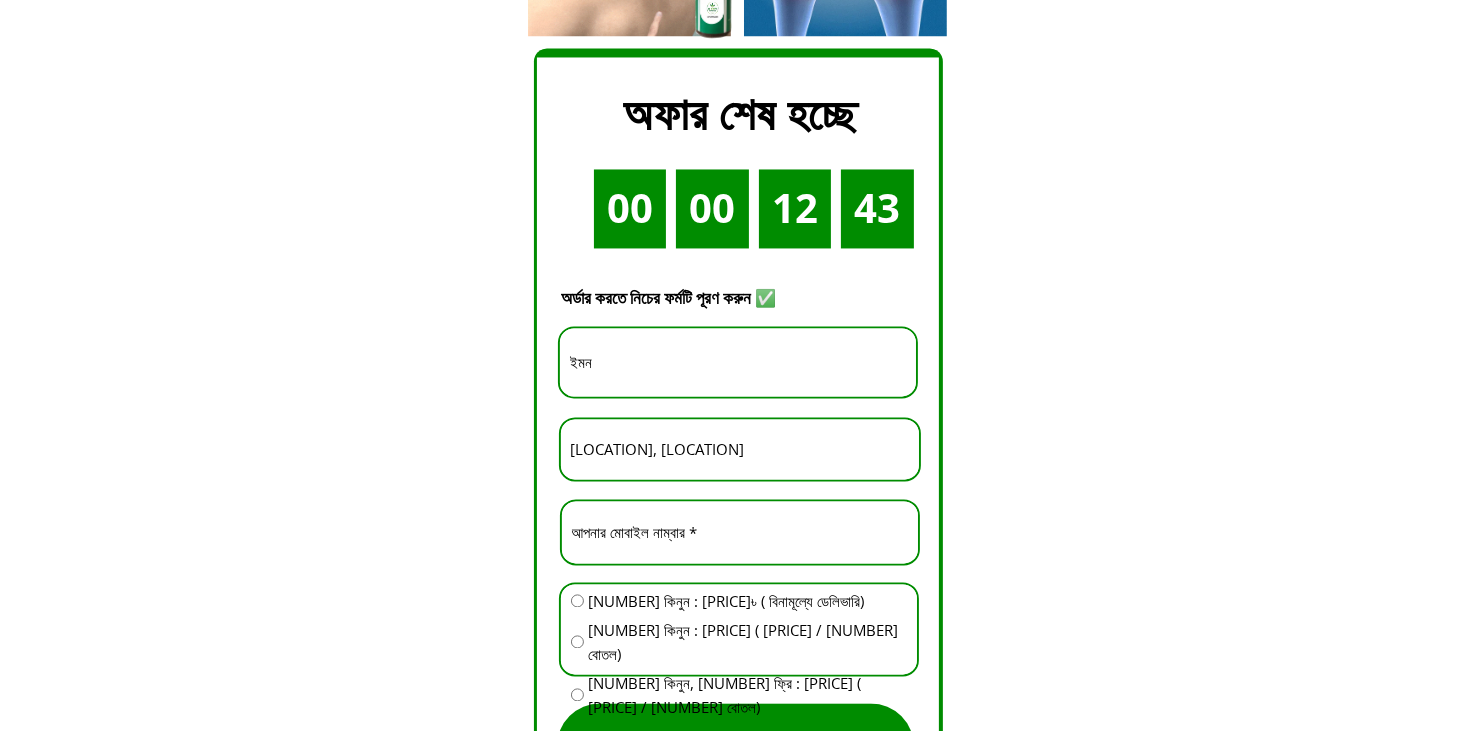 radio on "true" 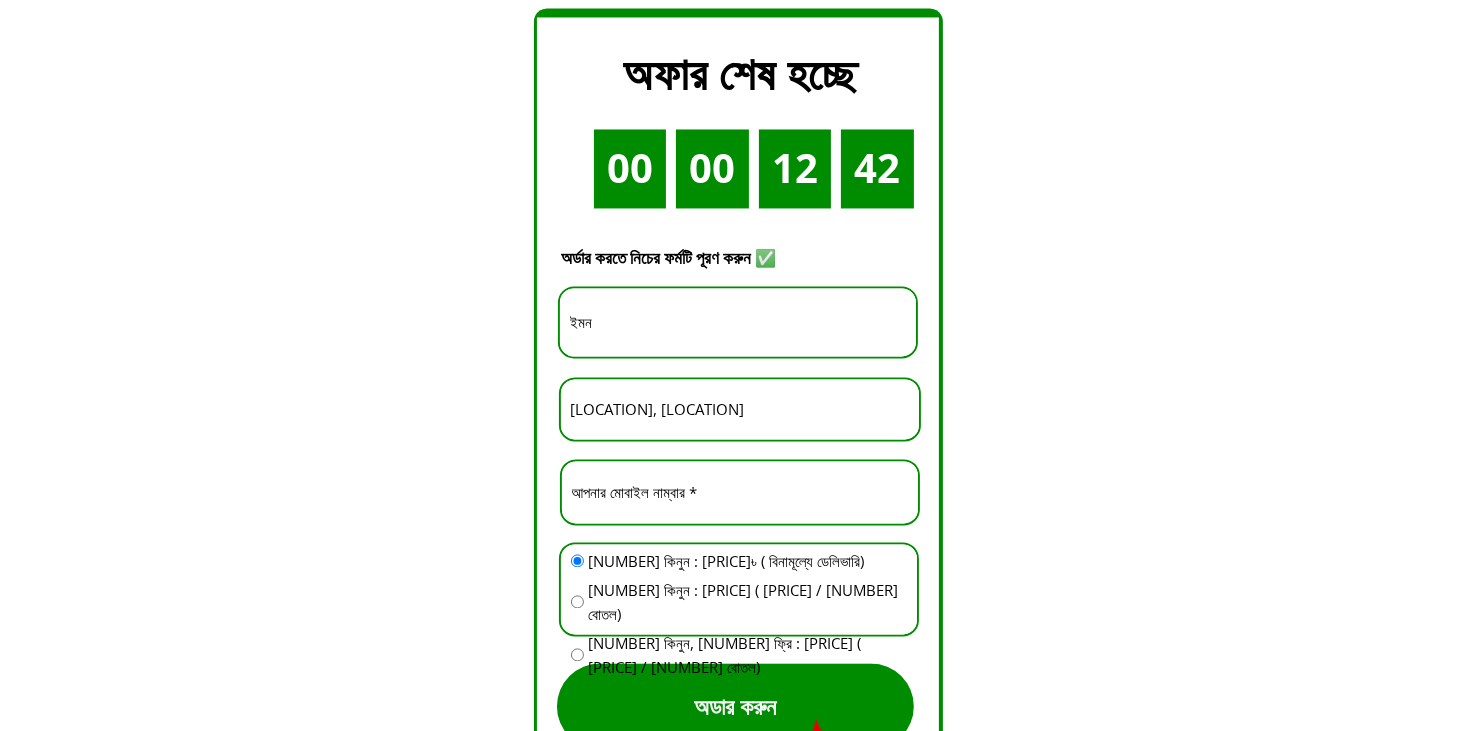 scroll, scrollTop: 4000, scrollLeft: 0, axis: vertical 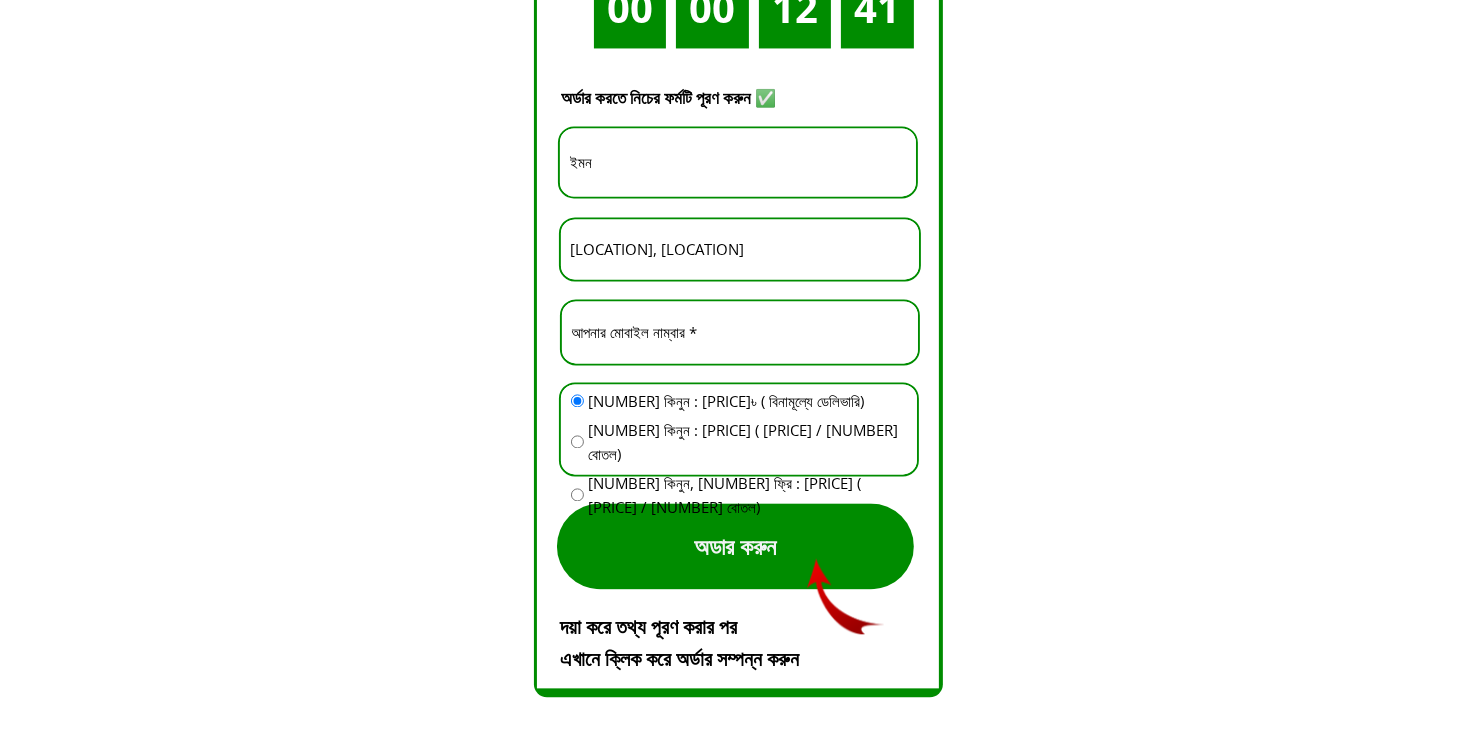 click on "অডার করুন" at bounding box center (735, 546) 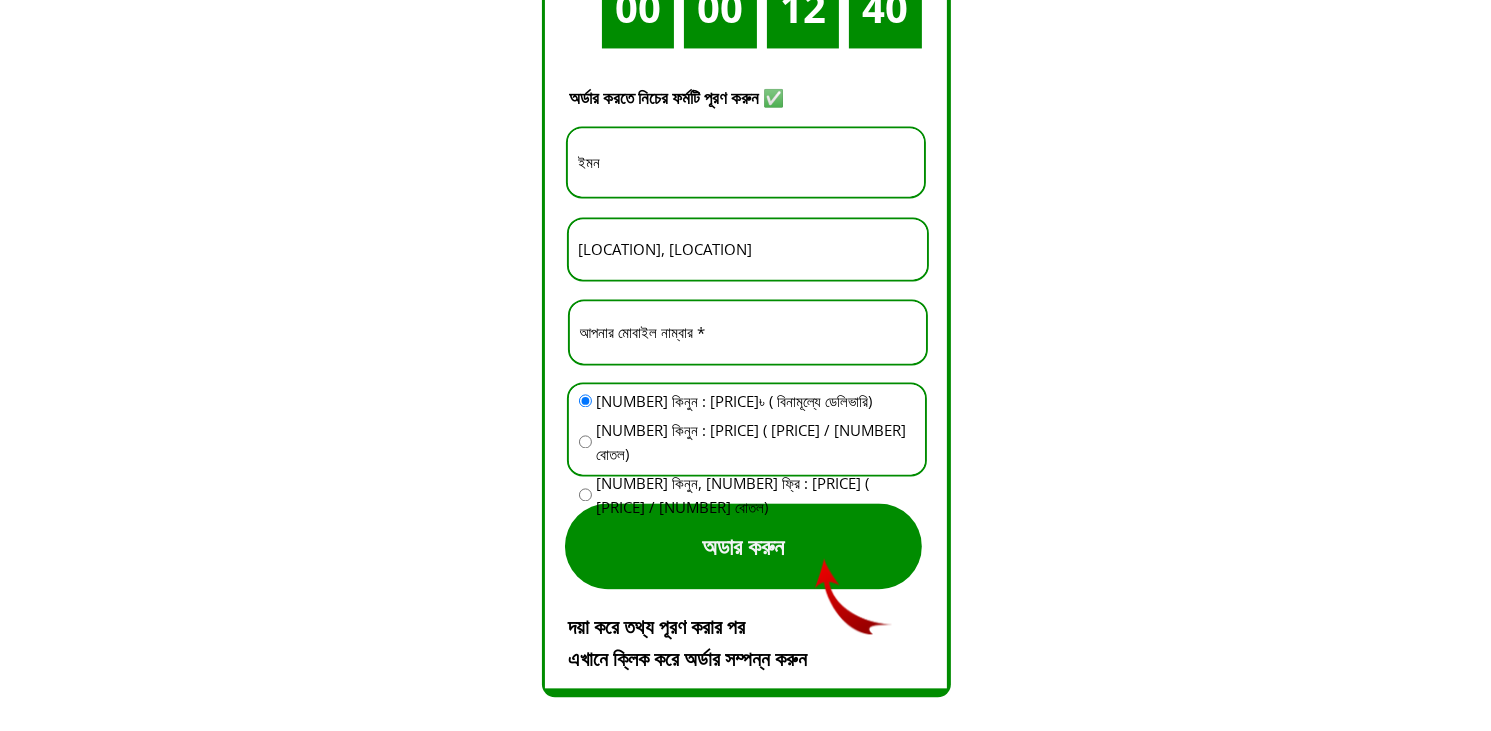 scroll, scrollTop: 0, scrollLeft: 0, axis: both 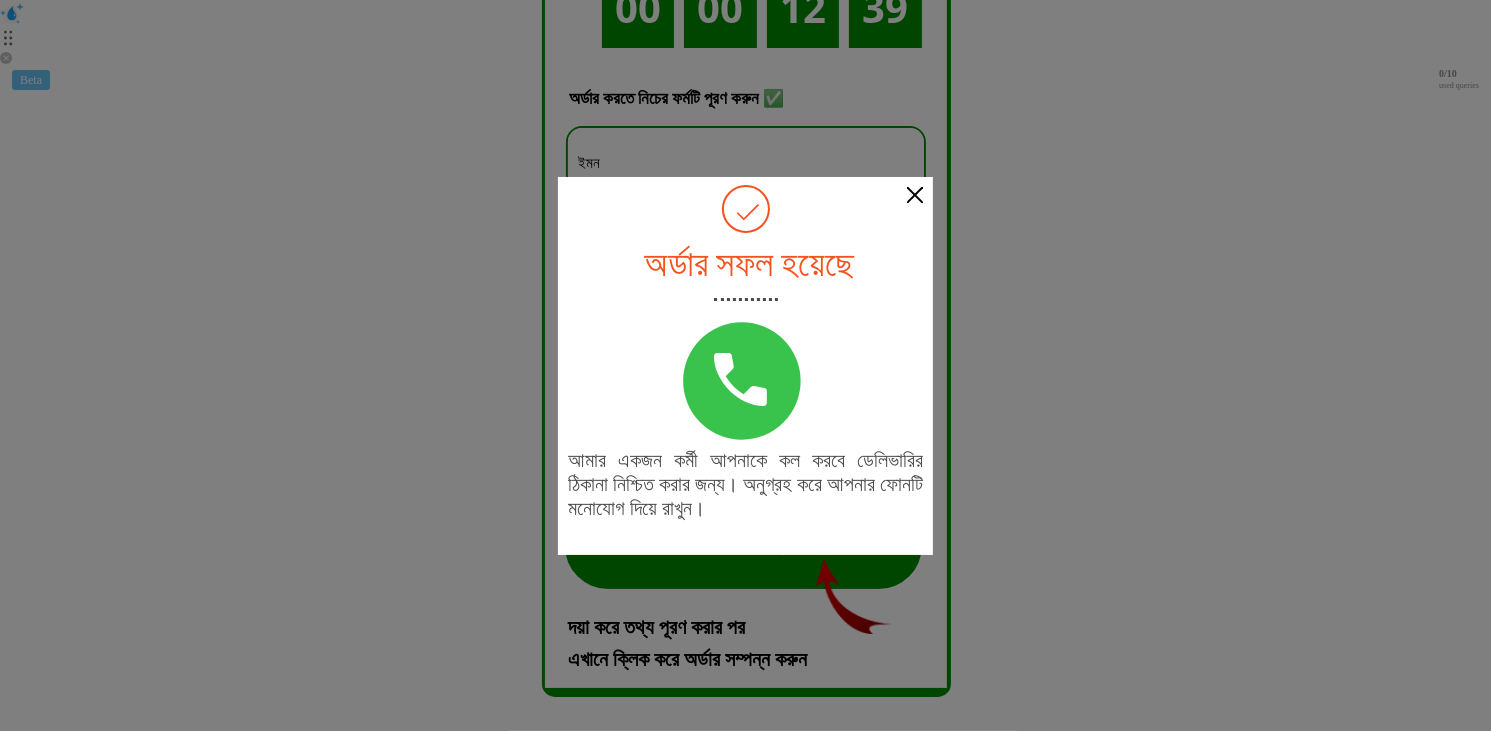 click at bounding box center [915, 195] 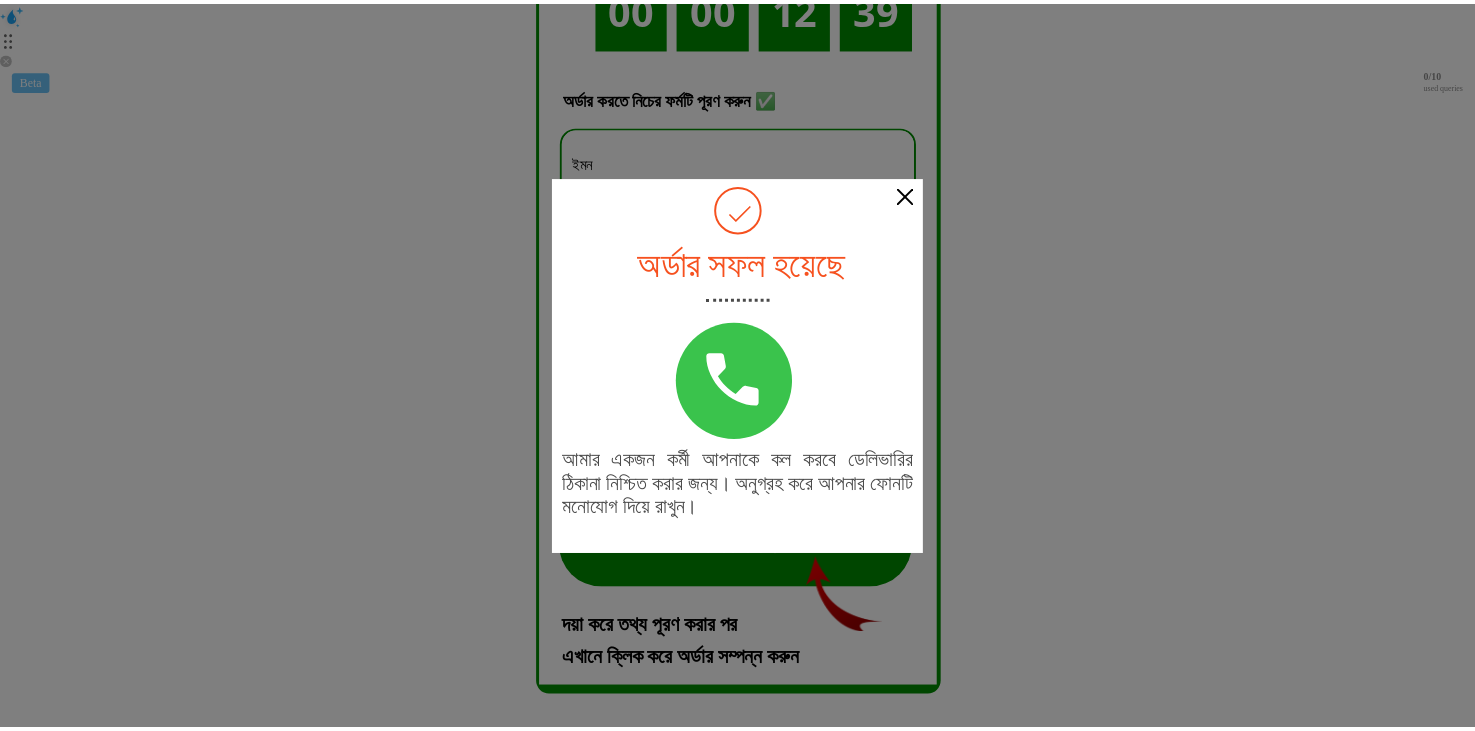 scroll, scrollTop: 4000, scrollLeft: 0, axis: vertical 